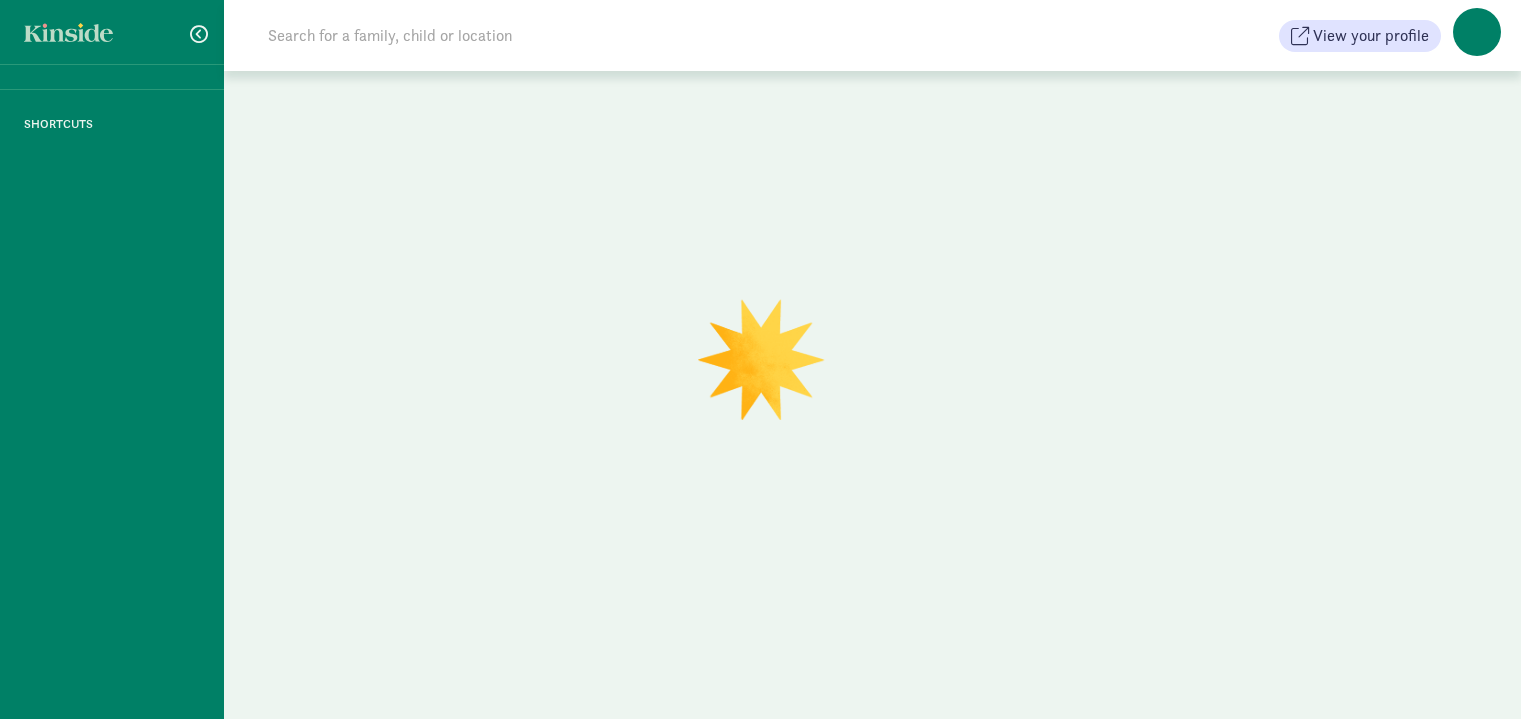 scroll, scrollTop: 0, scrollLeft: 0, axis: both 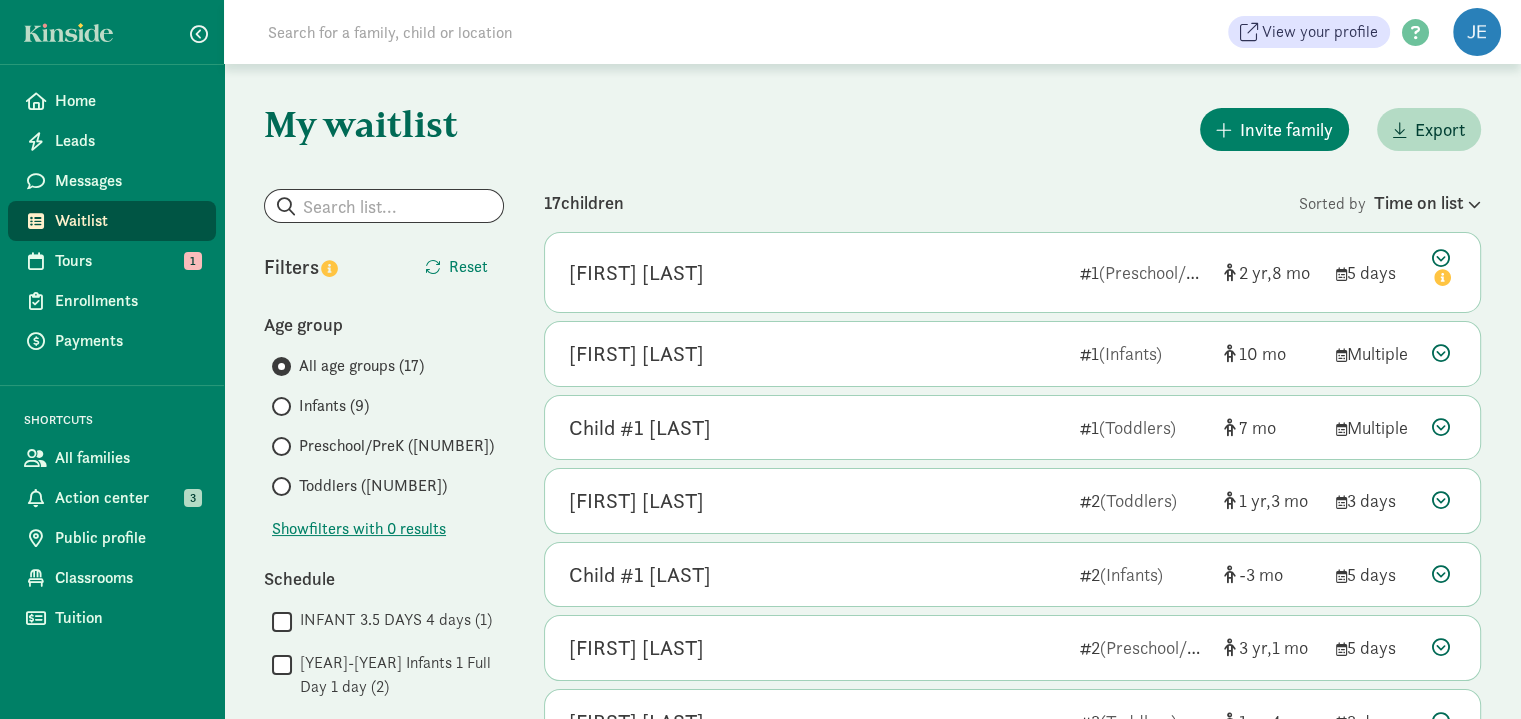 click on "Infants (9)" at bounding box center [334, 406] 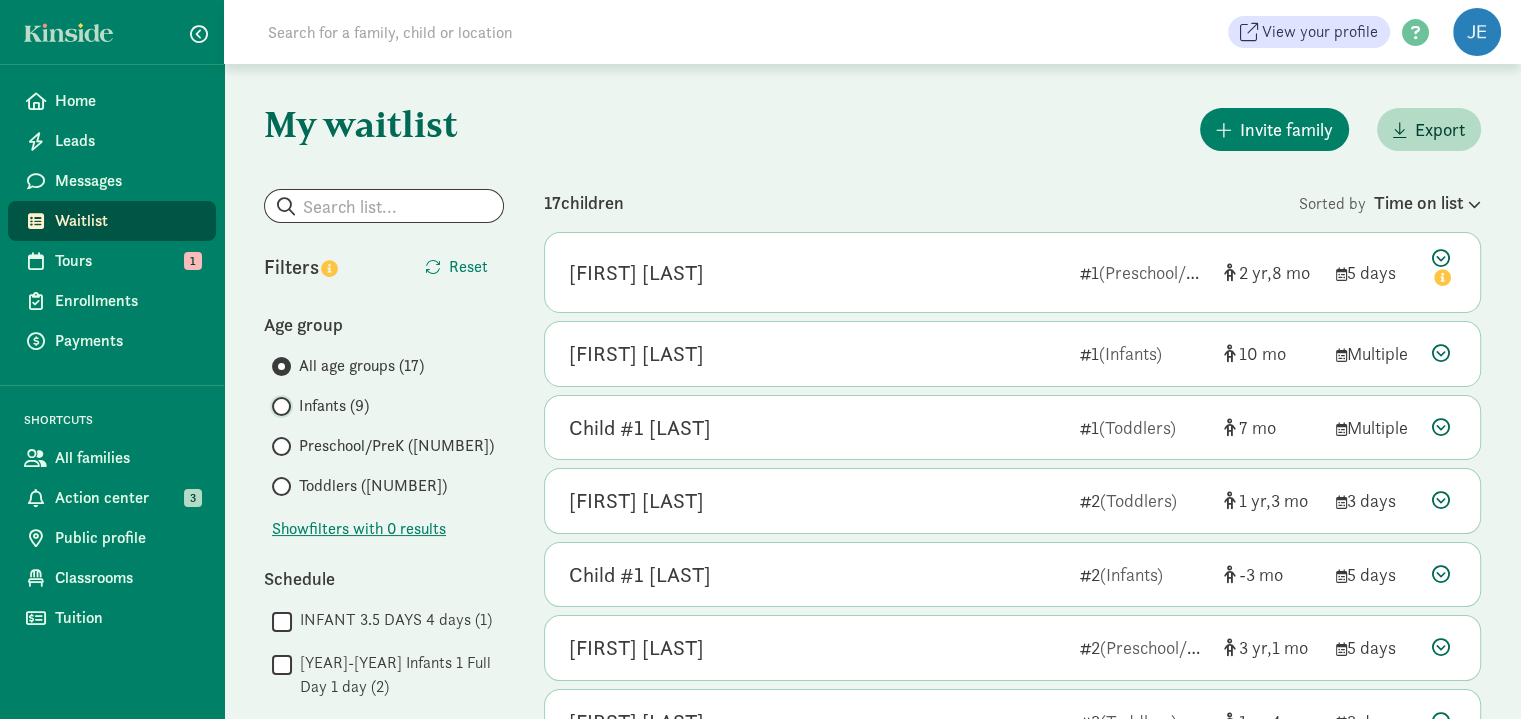 click on "Infants (9)" at bounding box center [278, 406] 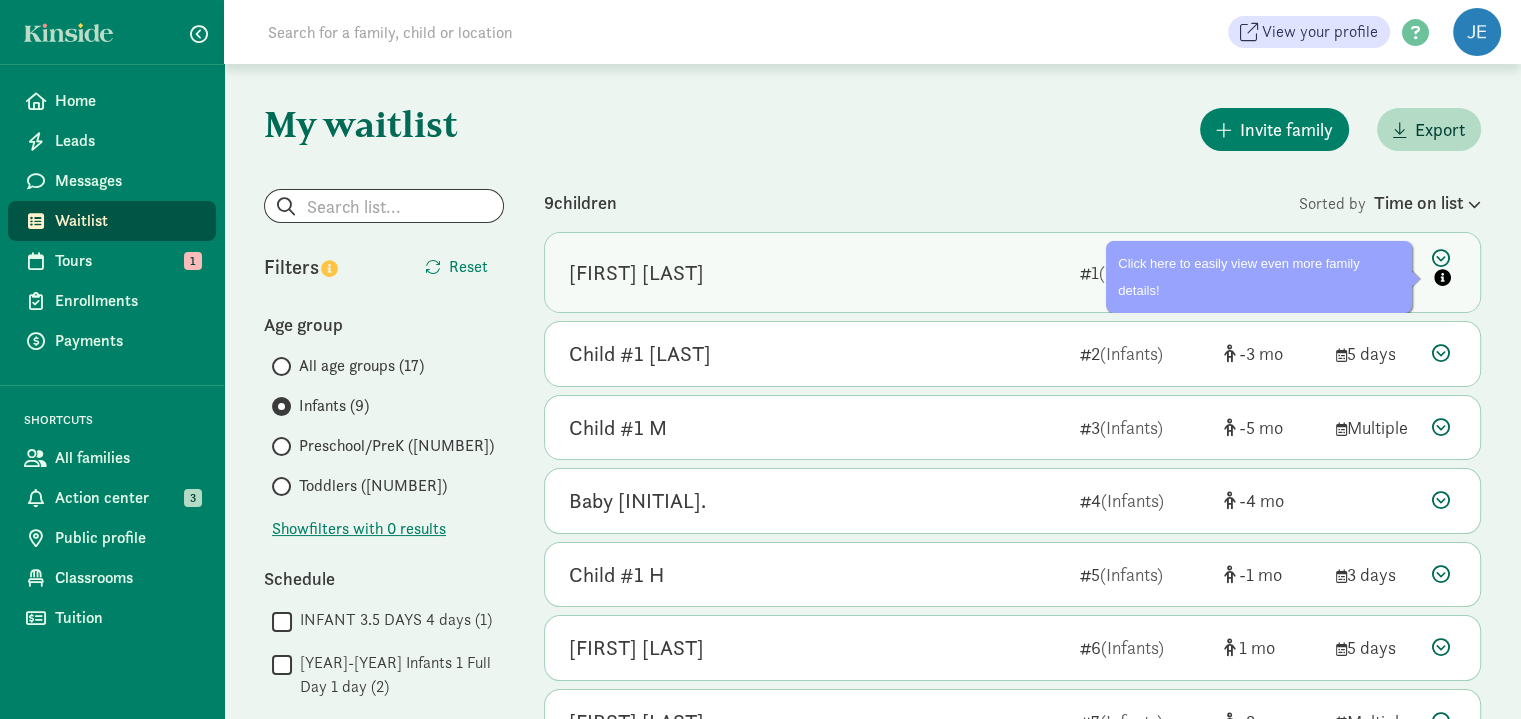 click at bounding box center (1444, 270) 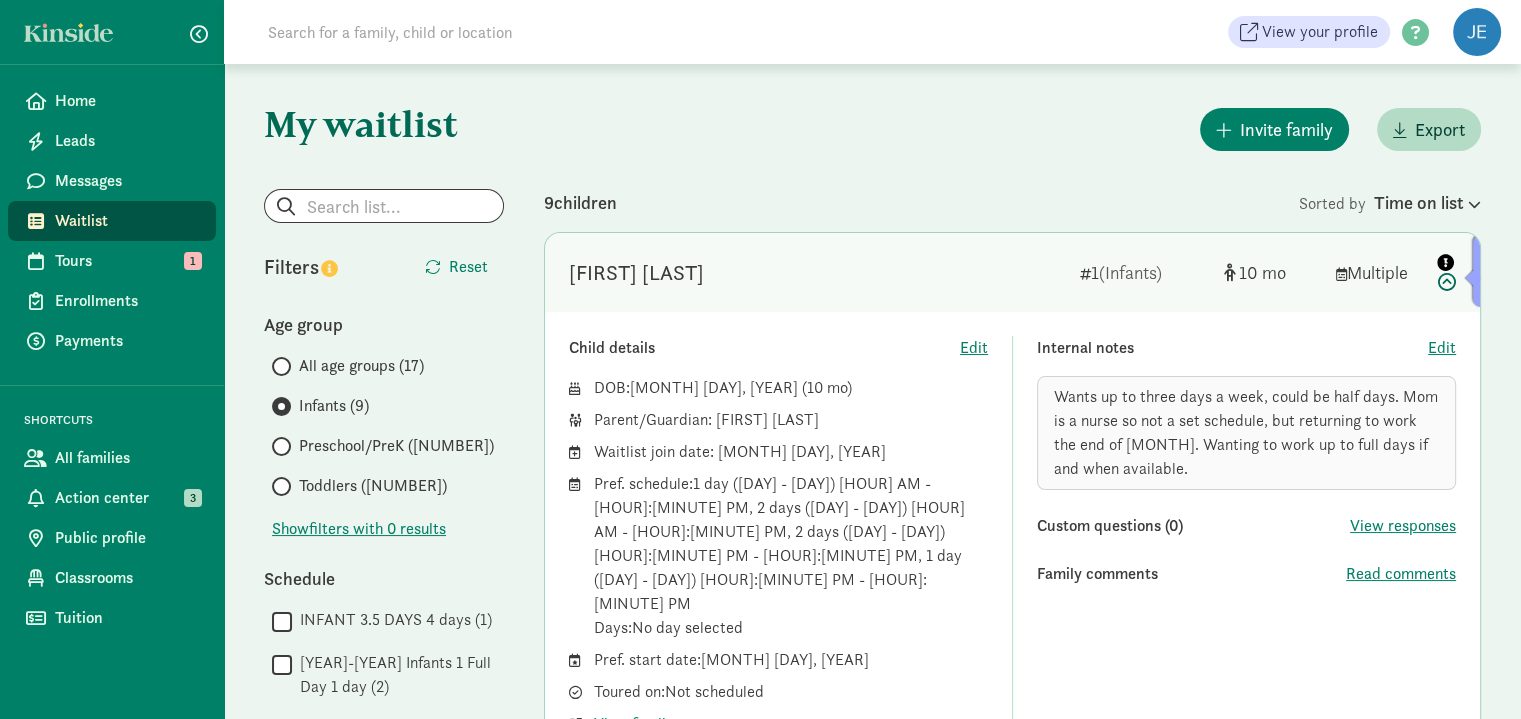 click 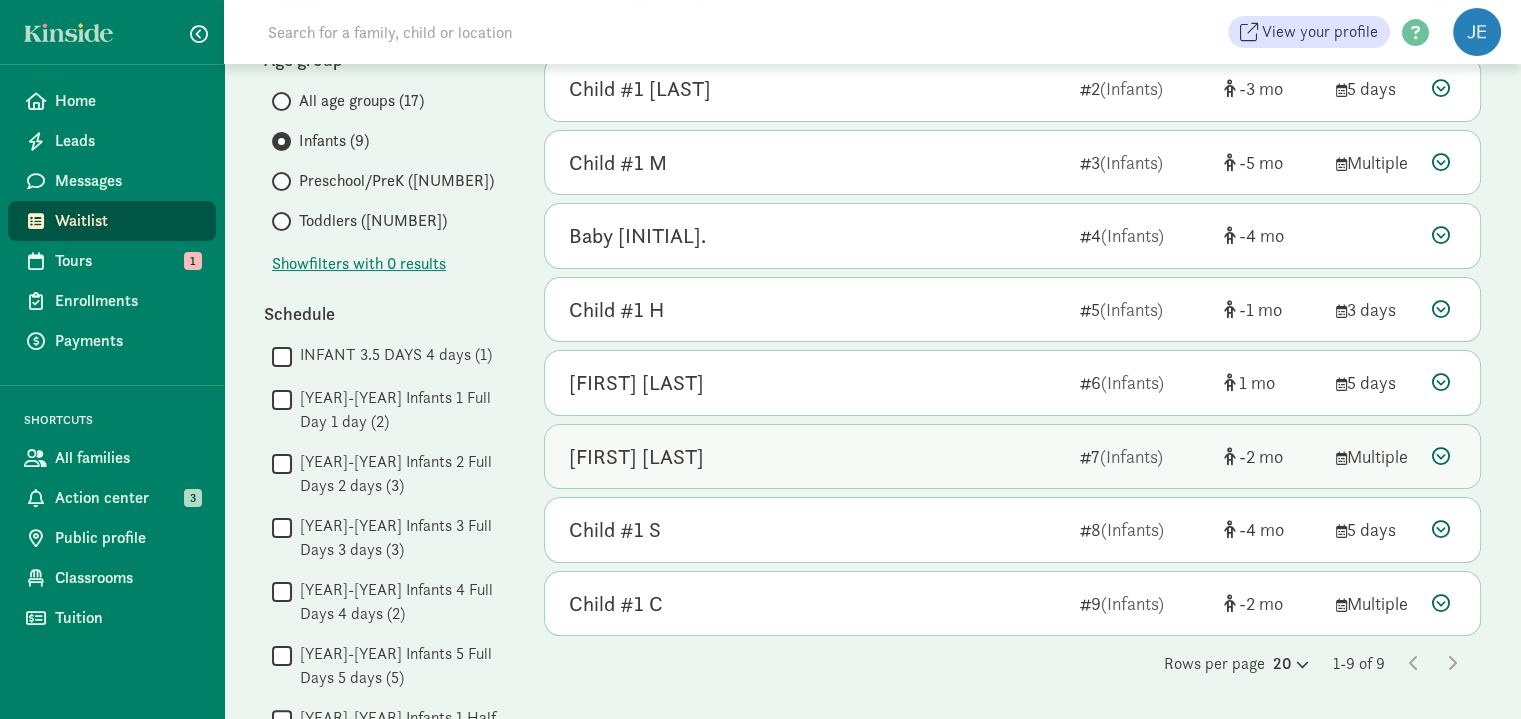 scroll, scrollTop: 300, scrollLeft: 0, axis: vertical 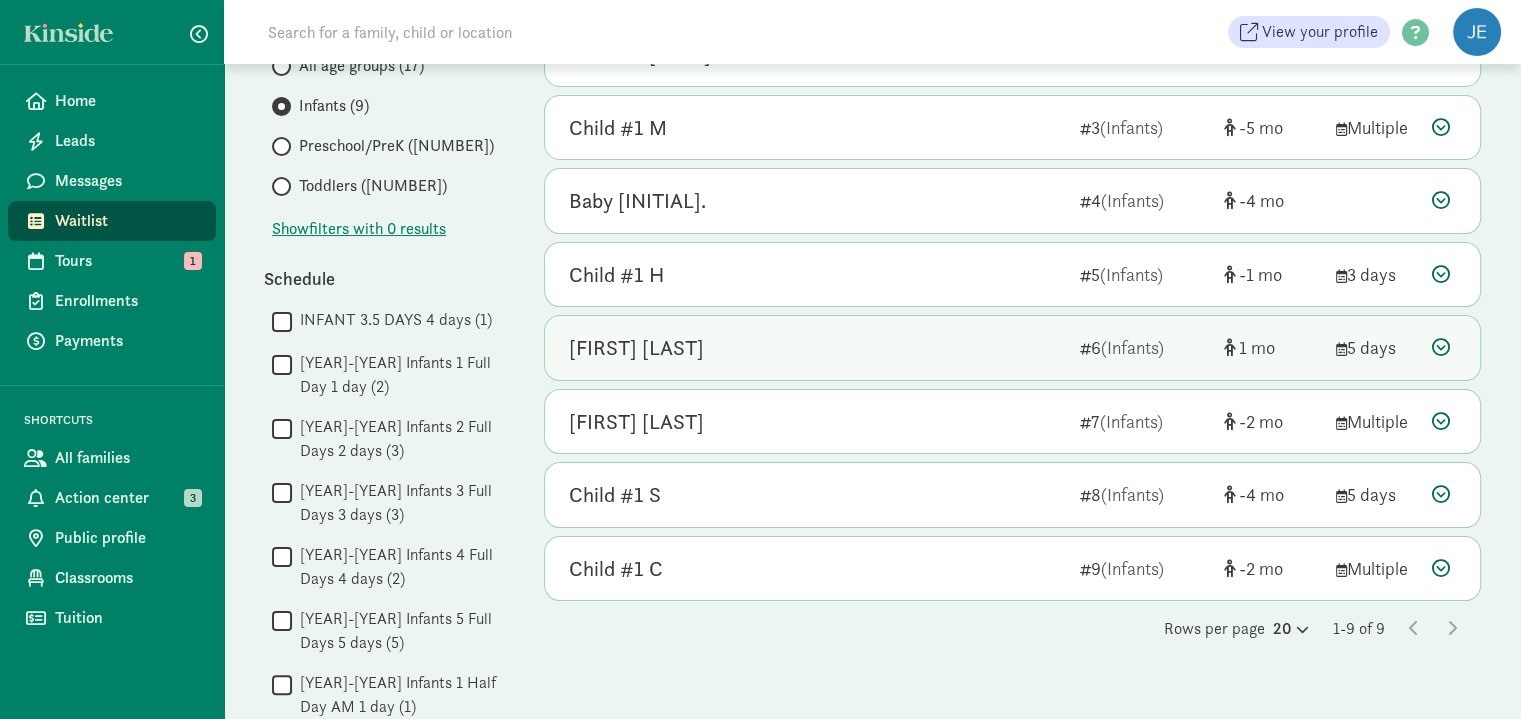 click at bounding box center [1441, 347] 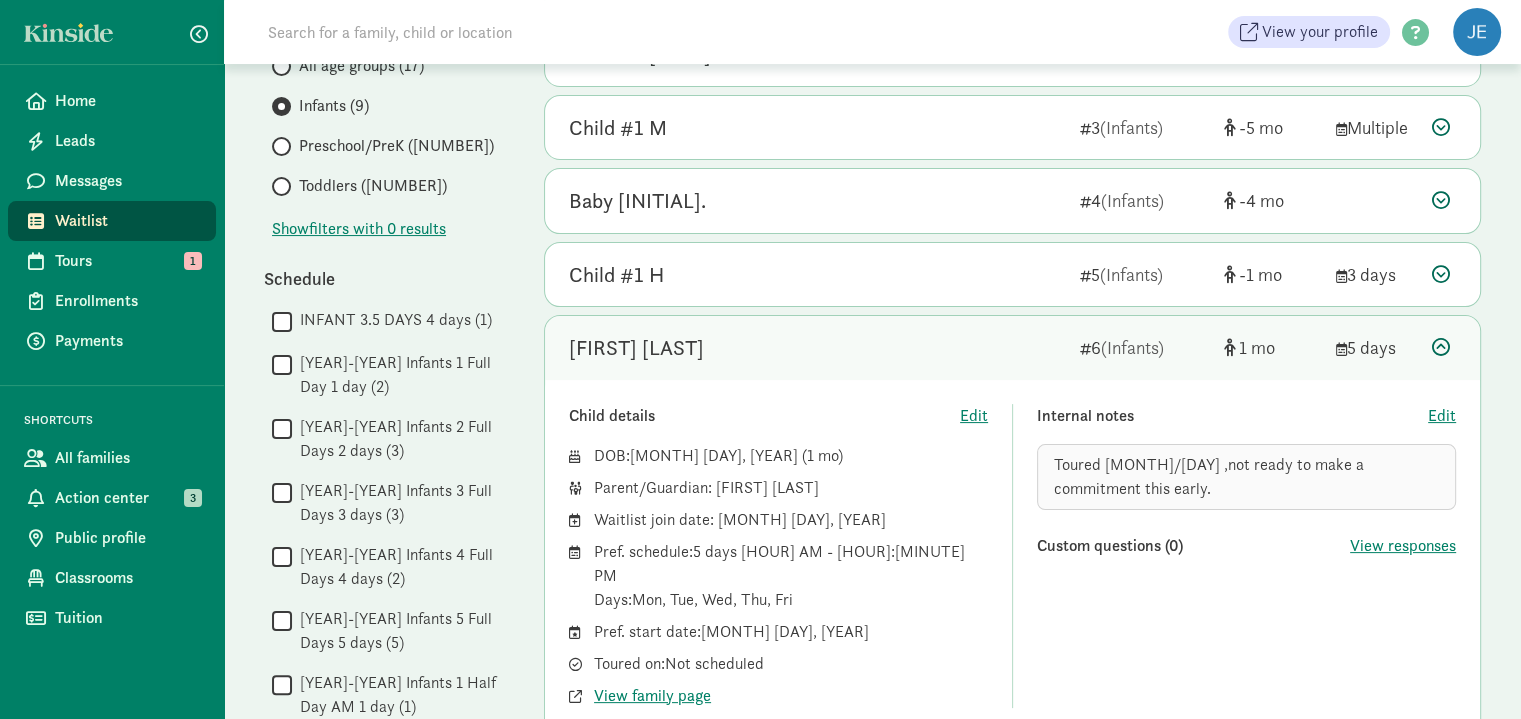 click at bounding box center [1441, 347] 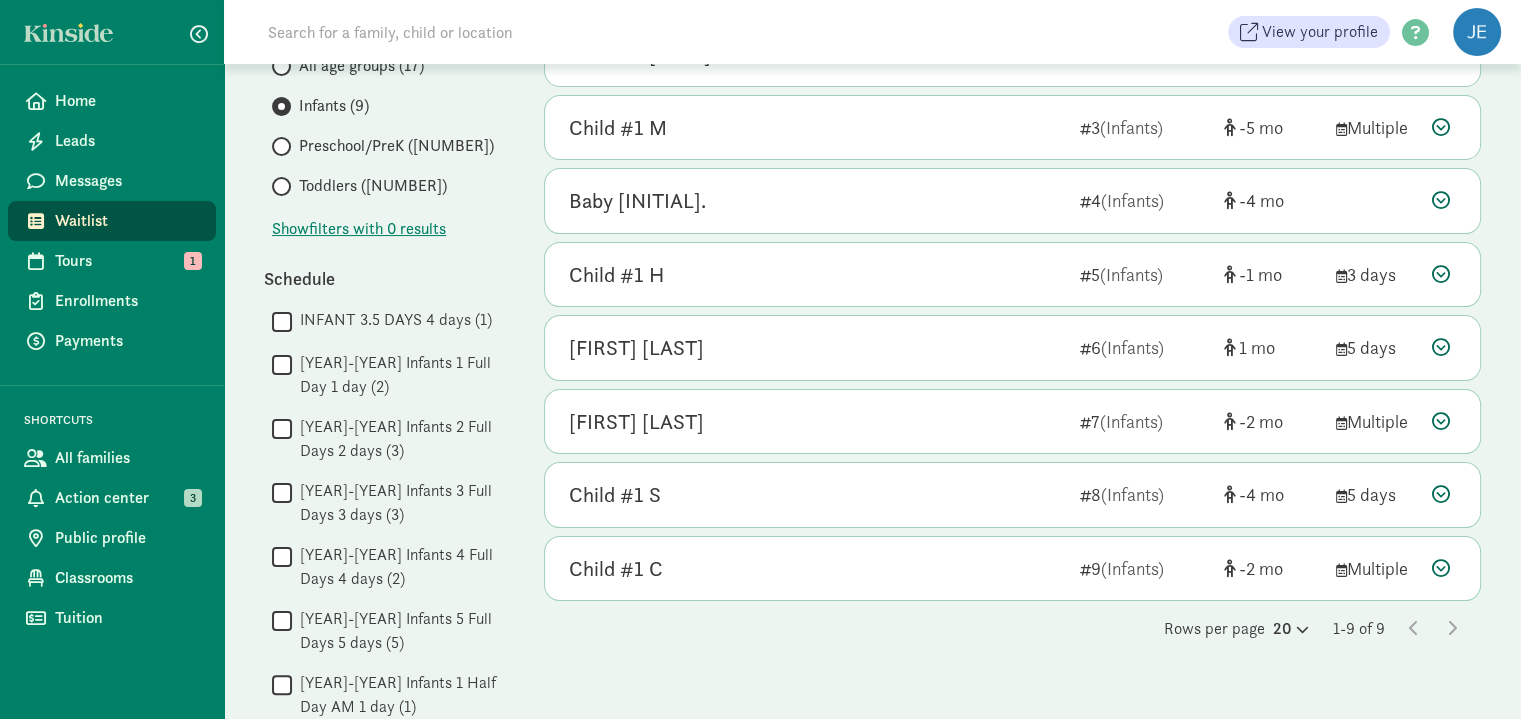 click at bounding box center [1471, 671] 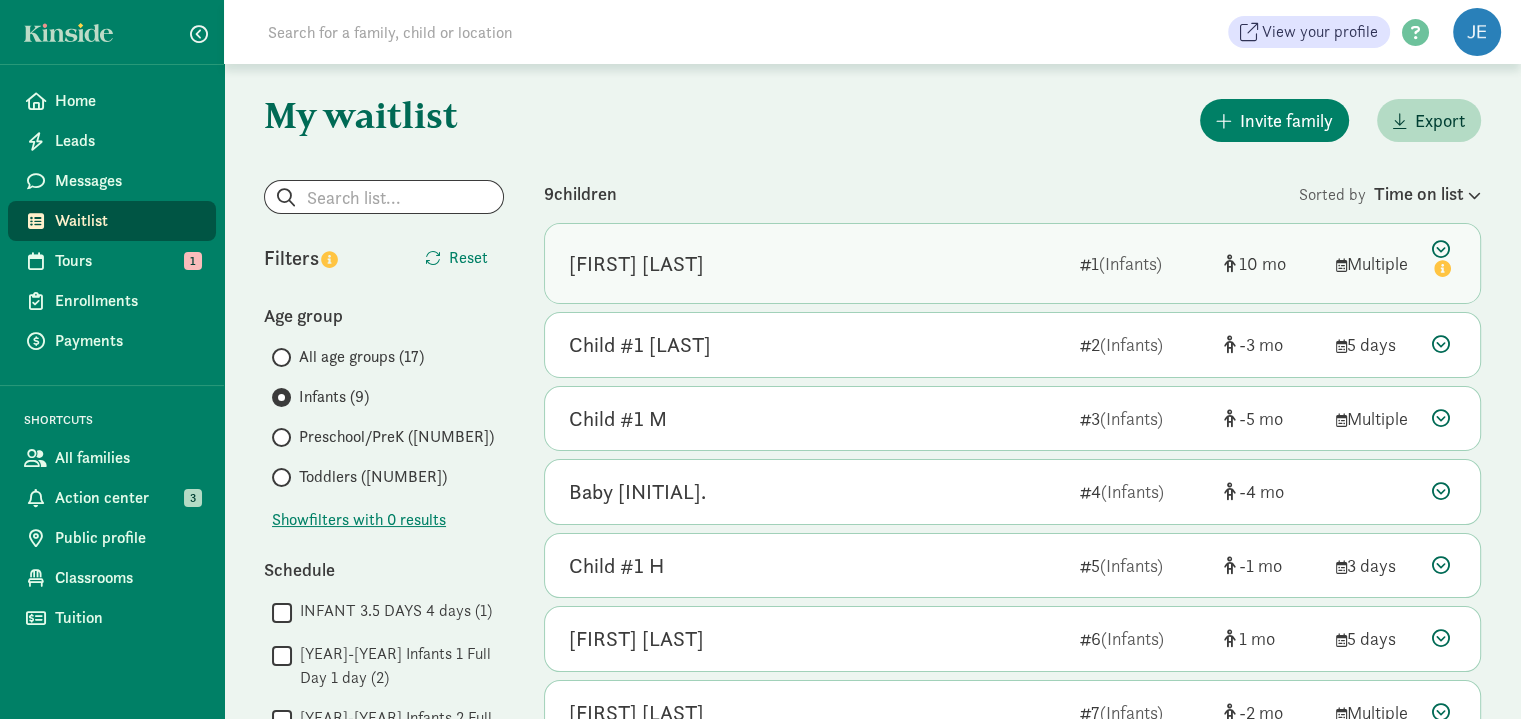 scroll, scrollTop: 0, scrollLeft: 0, axis: both 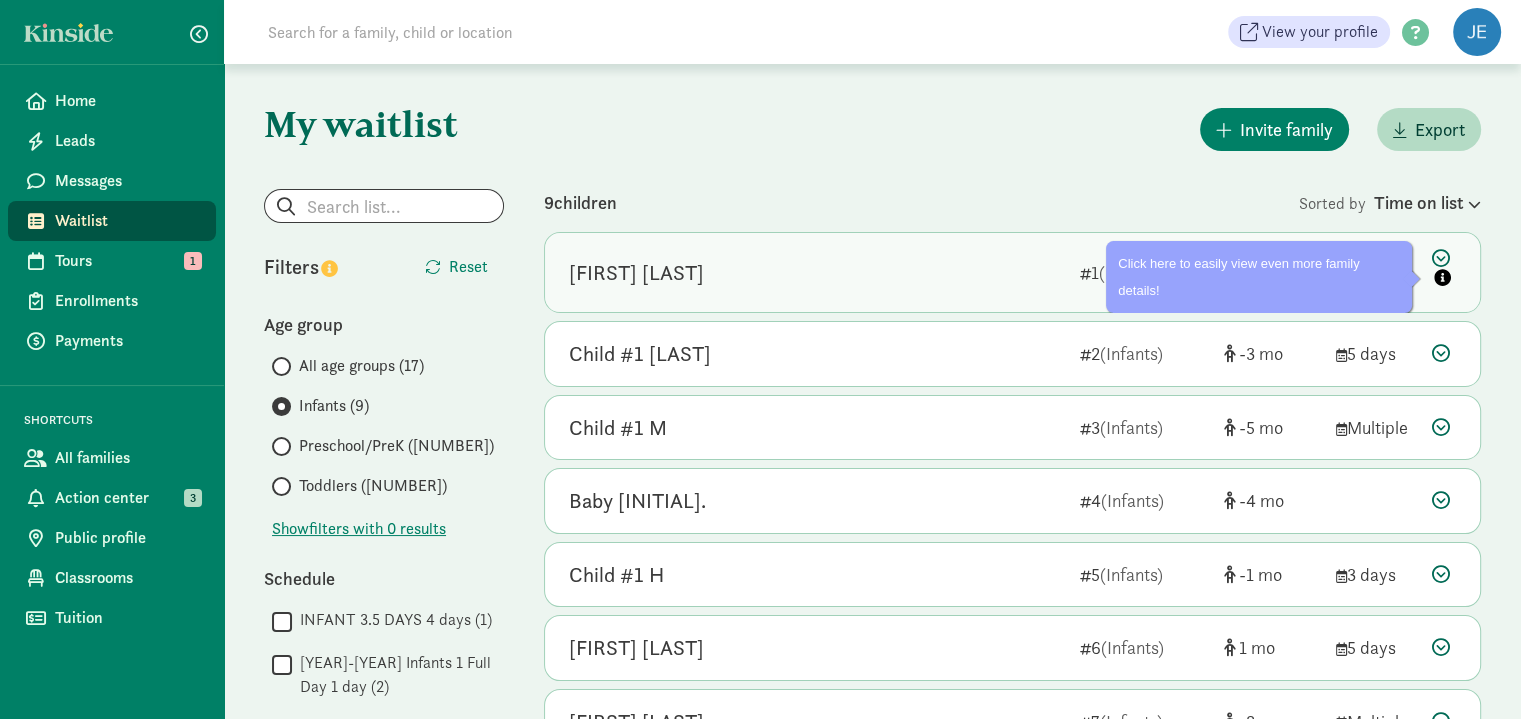click at bounding box center (1444, 270) 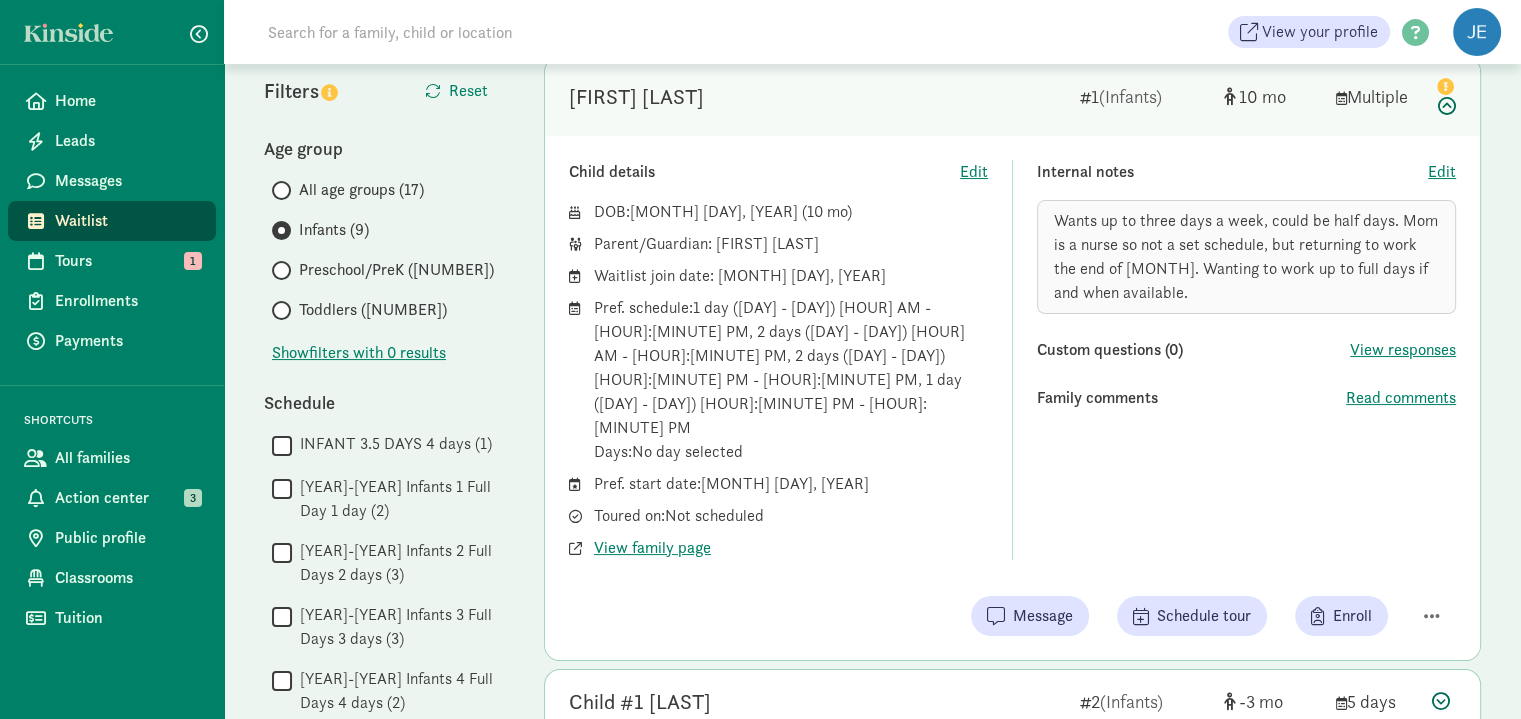 scroll, scrollTop: 200, scrollLeft: 0, axis: vertical 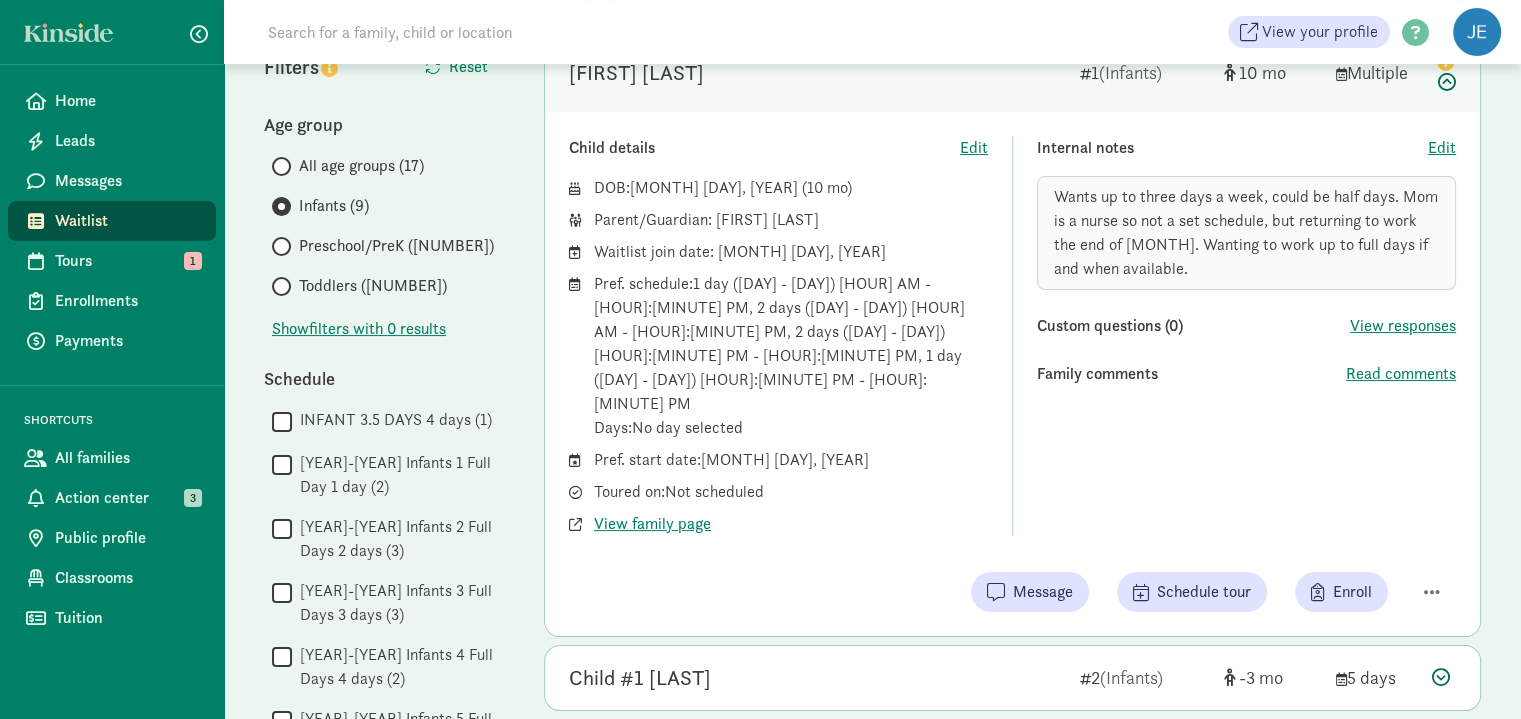 click on "Wants up to three days a week, could be half days. Mom is a nurse so not a set schedule, but returning to work the end of January. Wanting to work up to full days if and when available." at bounding box center (1246, 232) 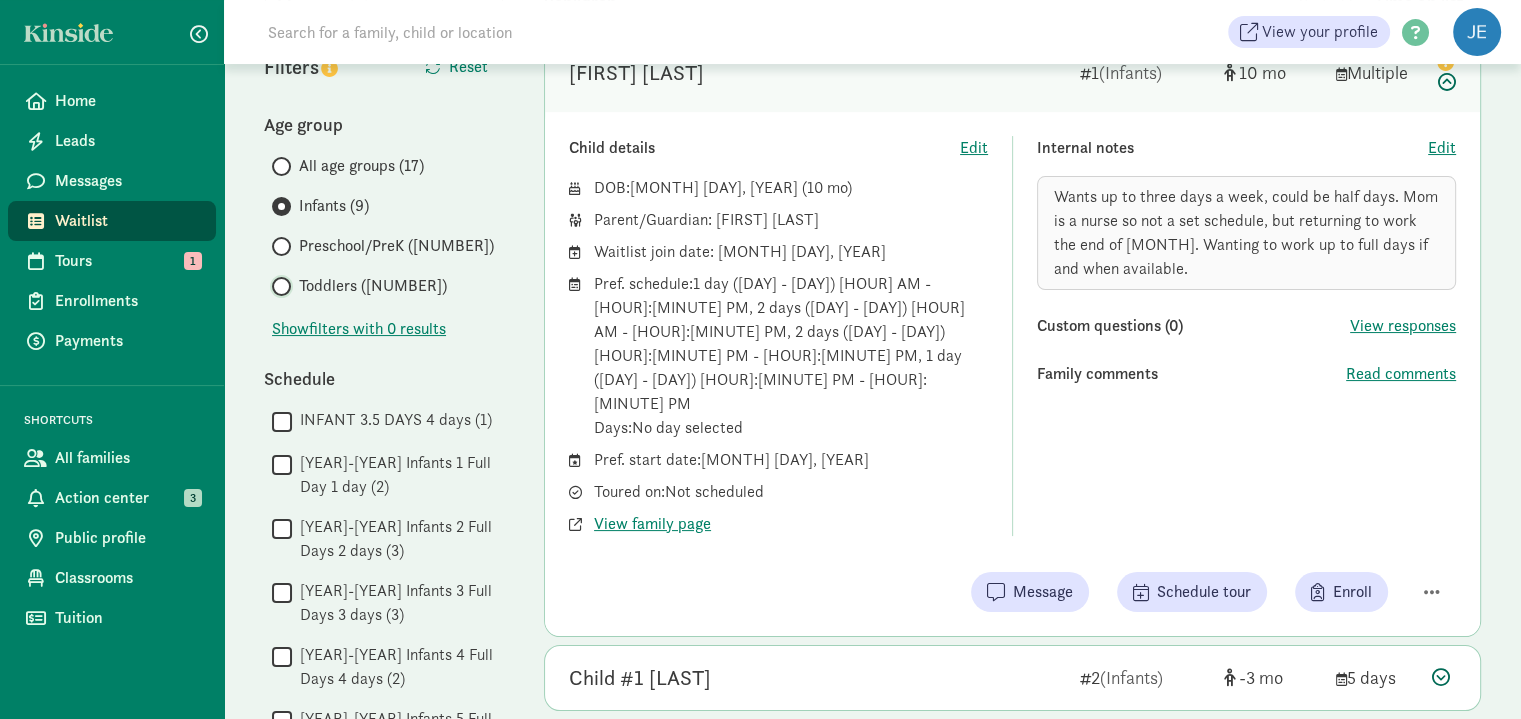 click on "Toddlers (6)" at bounding box center (278, 286) 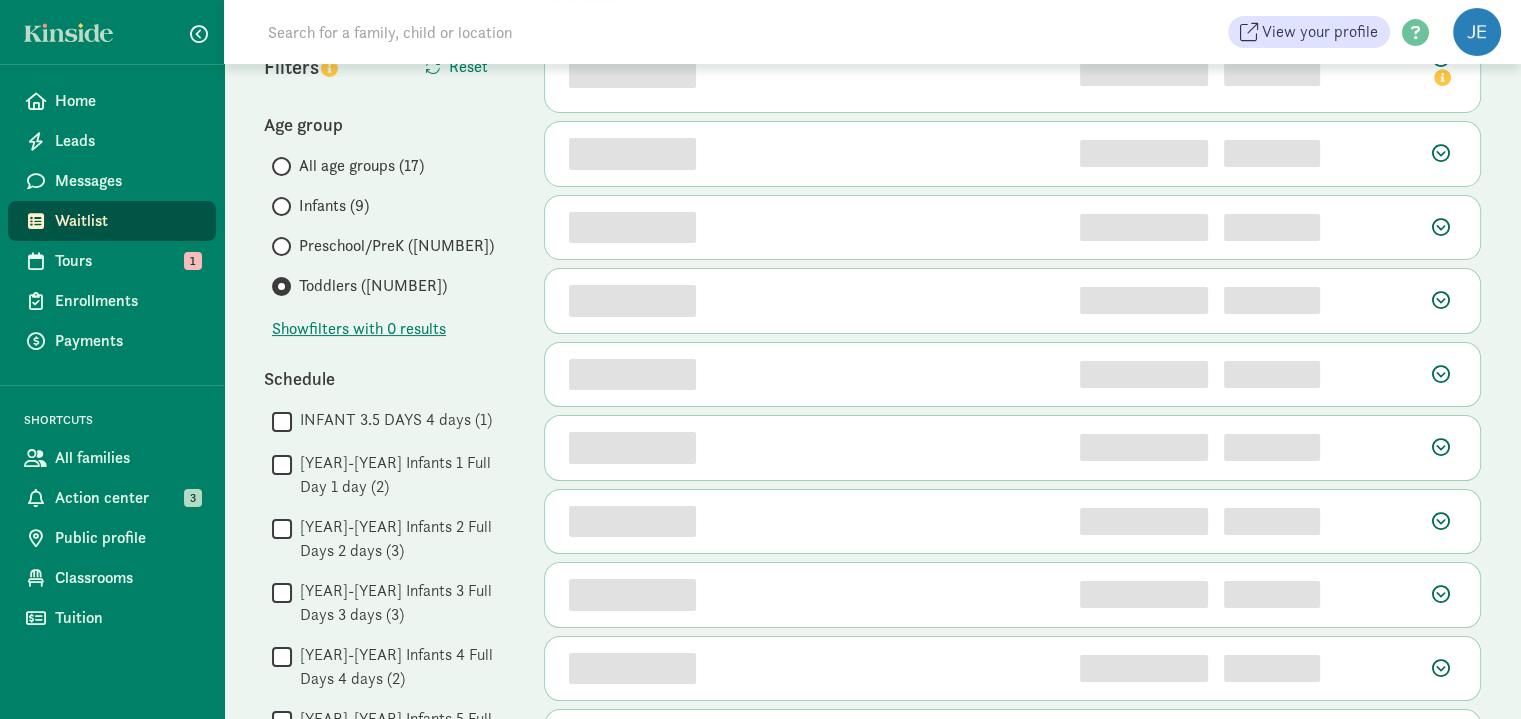 scroll, scrollTop: 0, scrollLeft: 0, axis: both 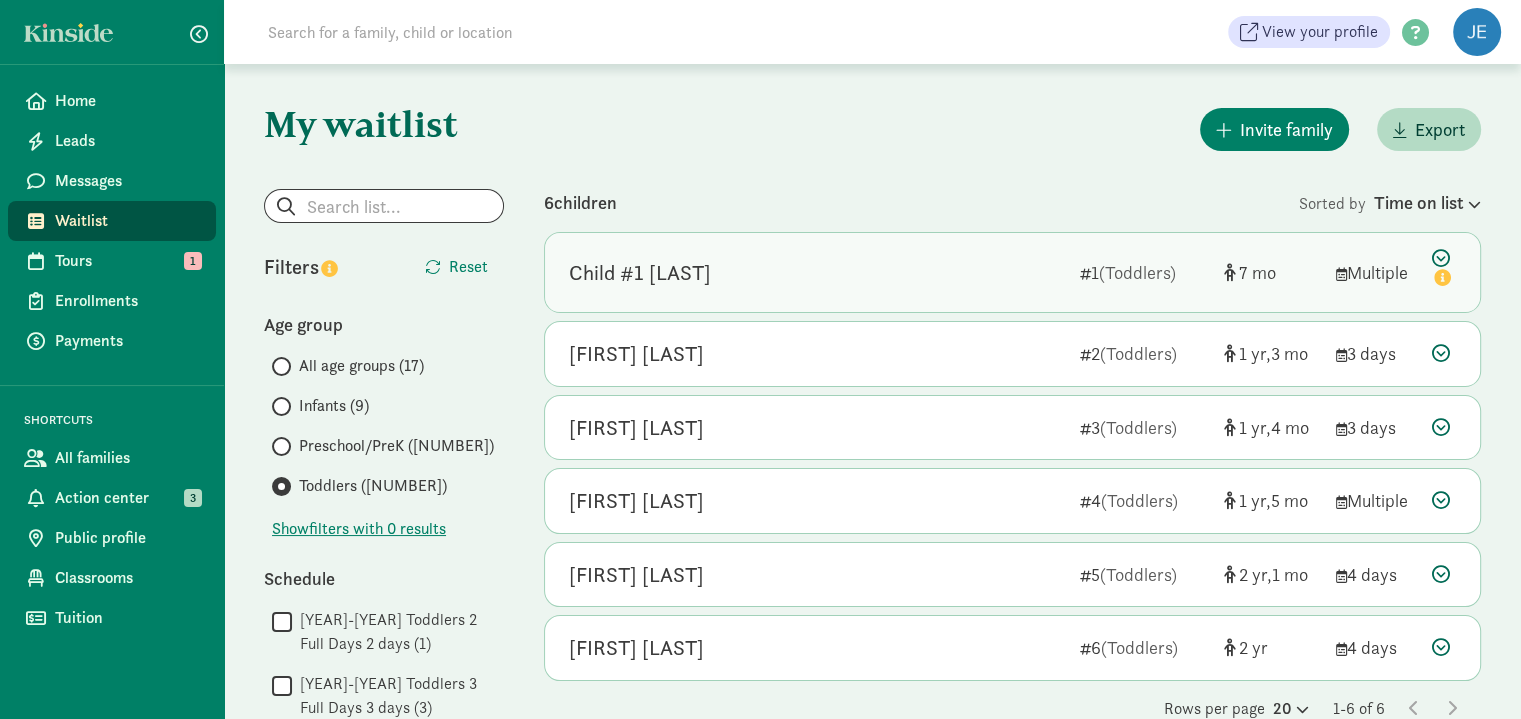 click on "Multiple" 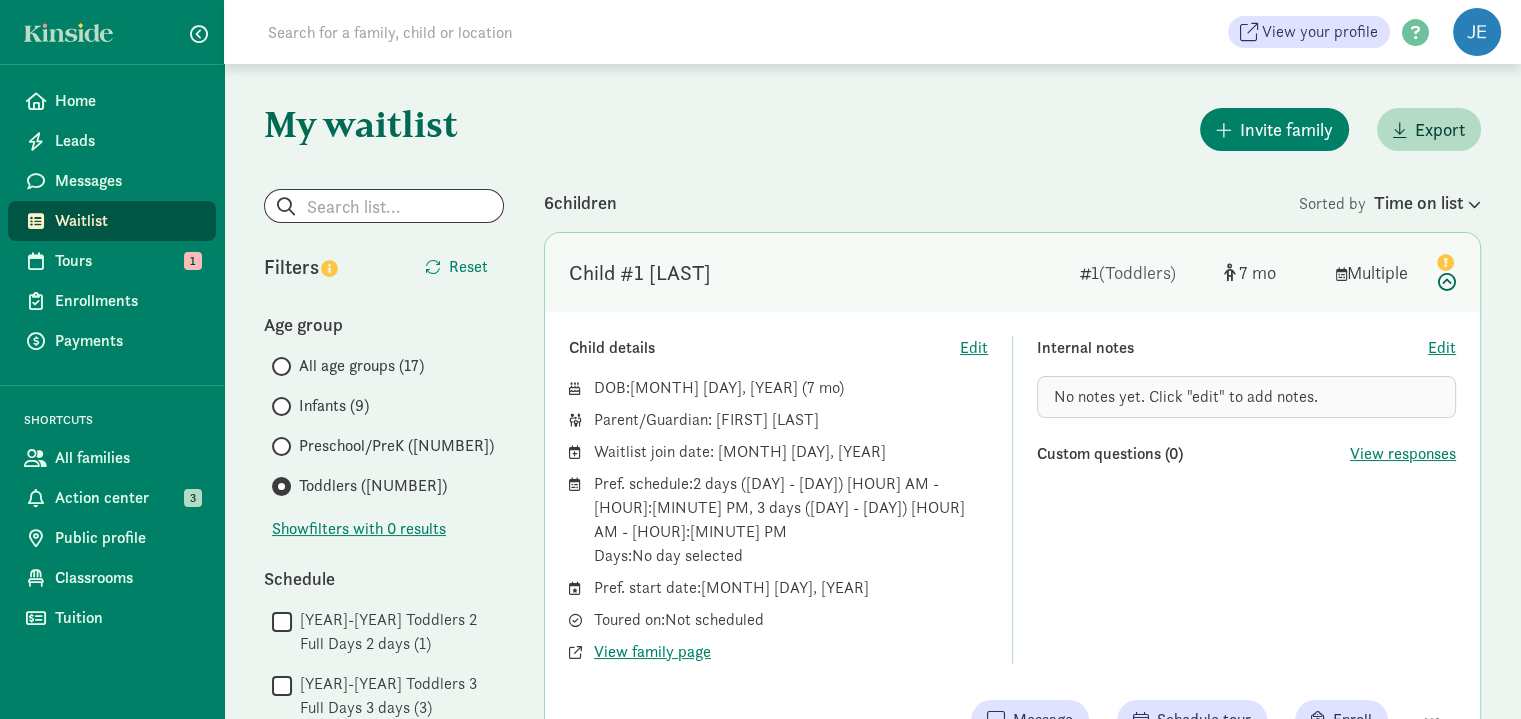 click on "Toddlers (6)" at bounding box center (373, 486) 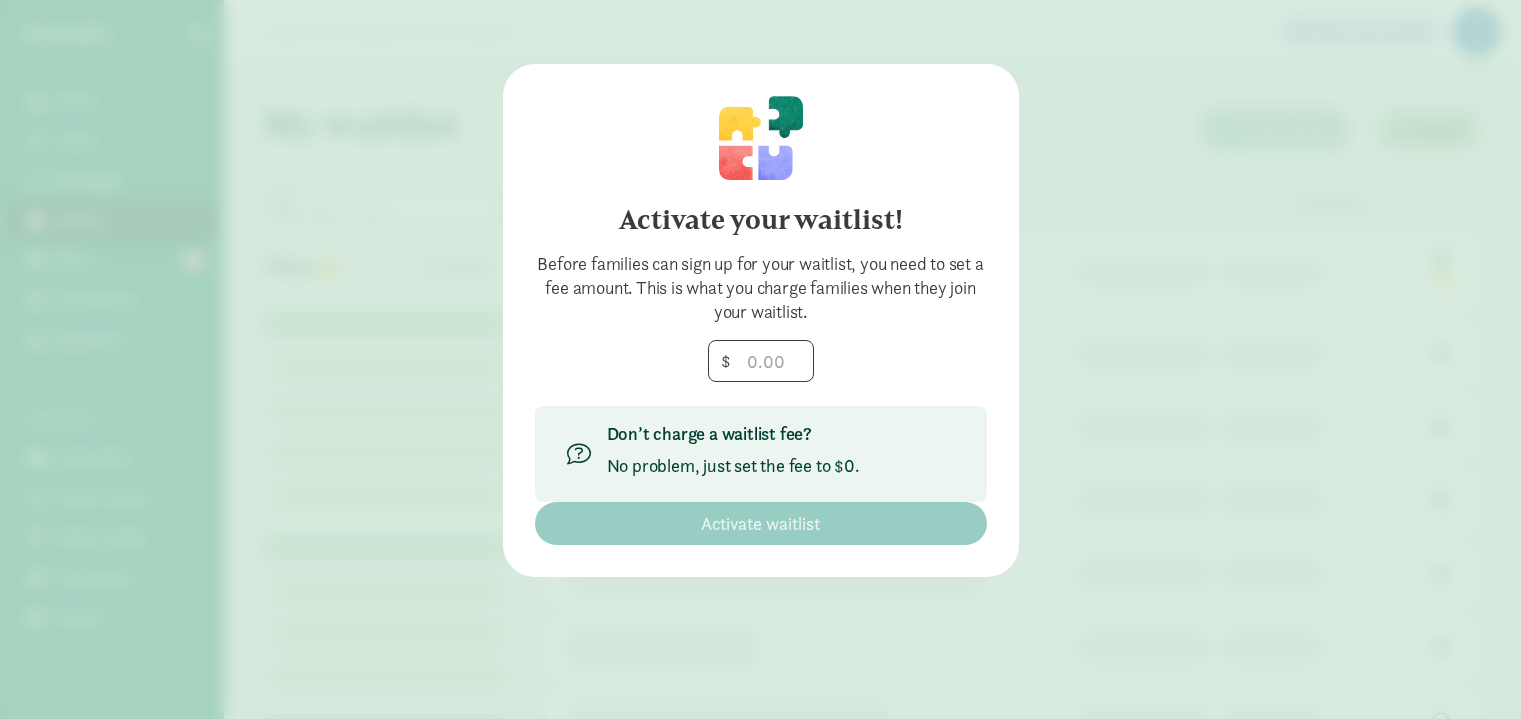 scroll, scrollTop: 0, scrollLeft: 0, axis: both 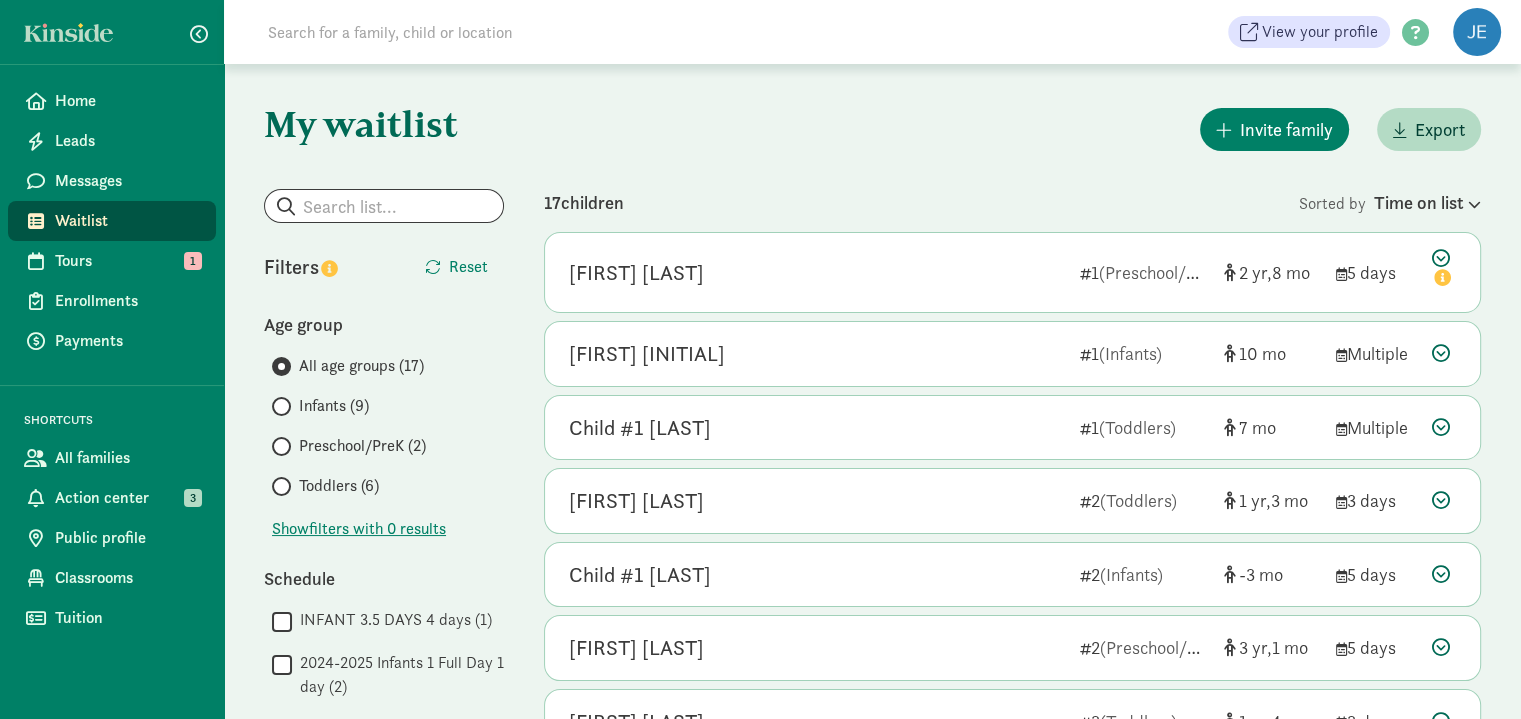 click on "Toddlers (6)" at bounding box center [339, 486] 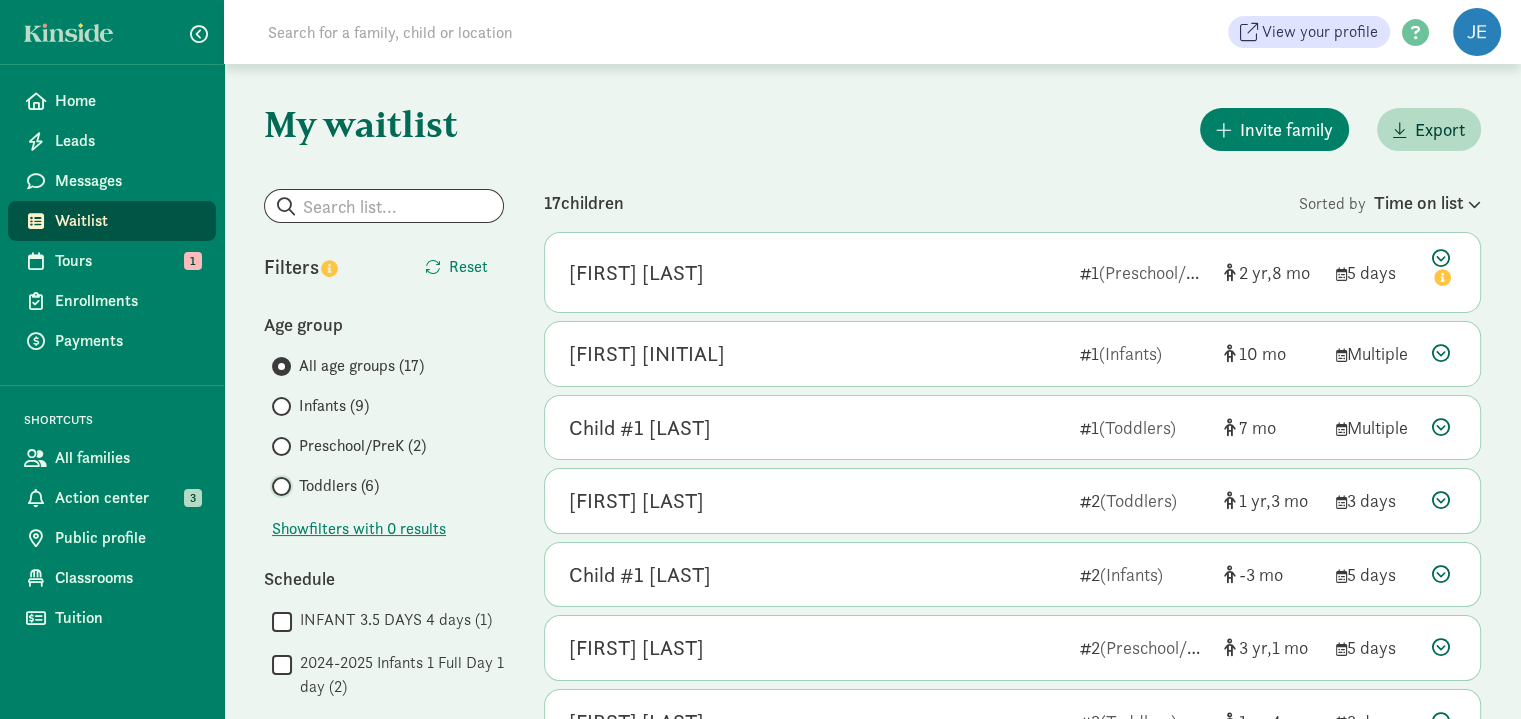 click on "Toddlers (6)" at bounding box center (278, 486) 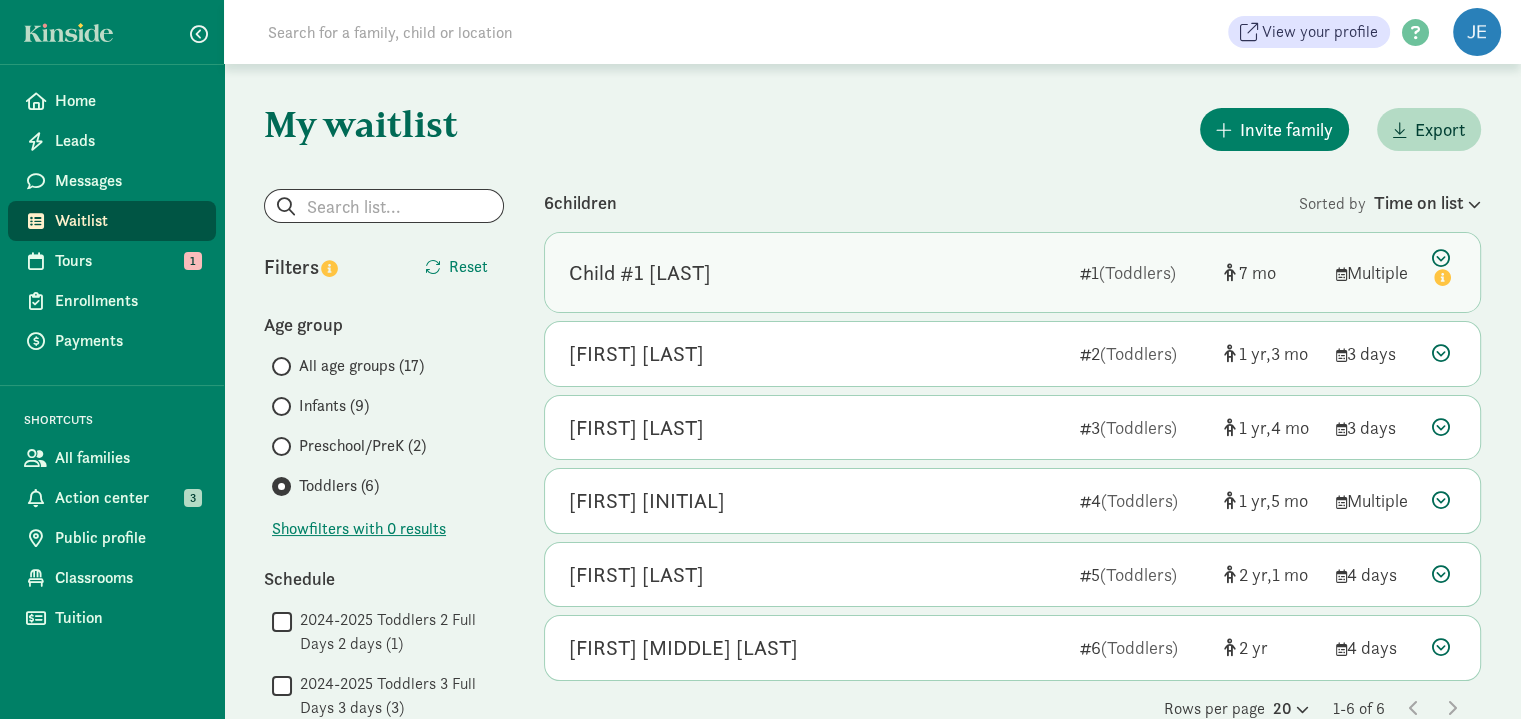 click at bounding box center [1444, 270] 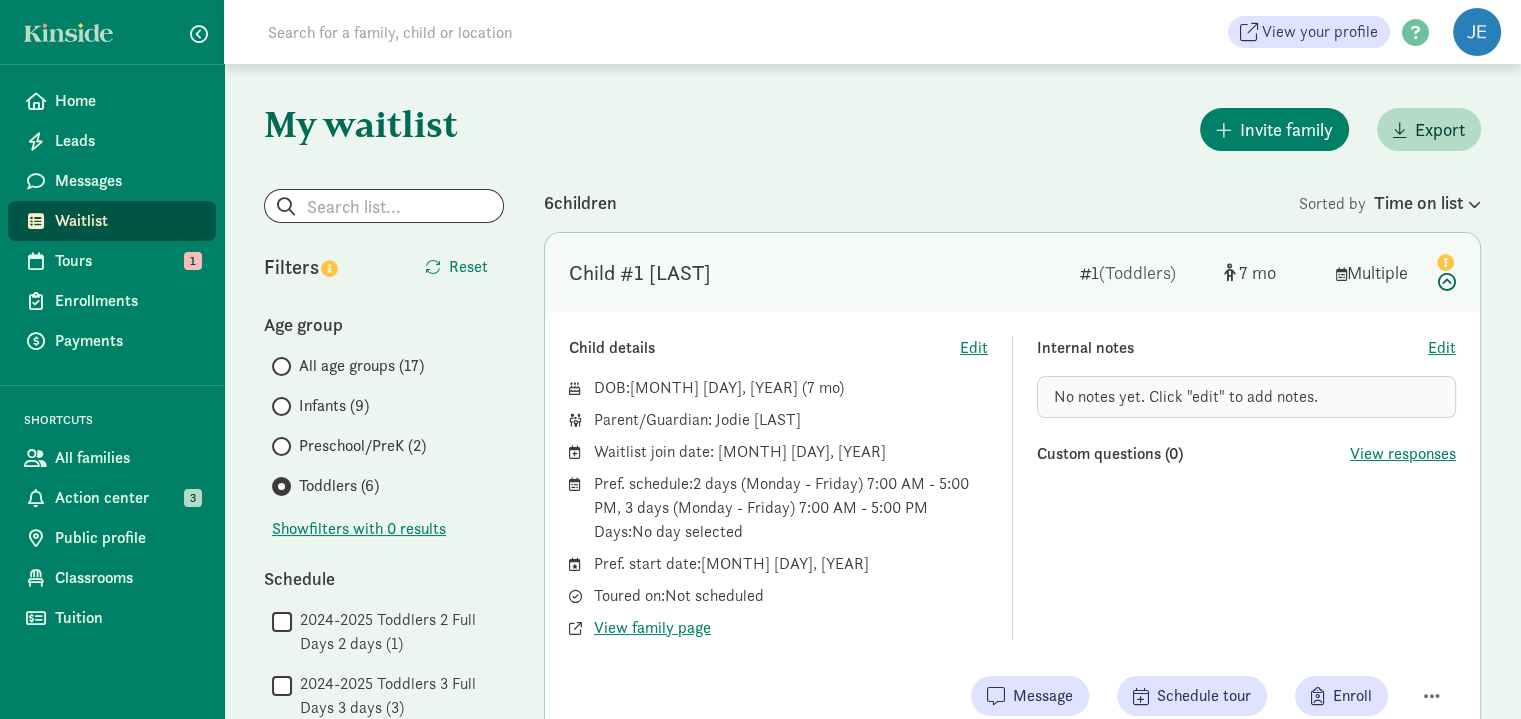 click on "Waitlist" at bounding box center [127, 221] 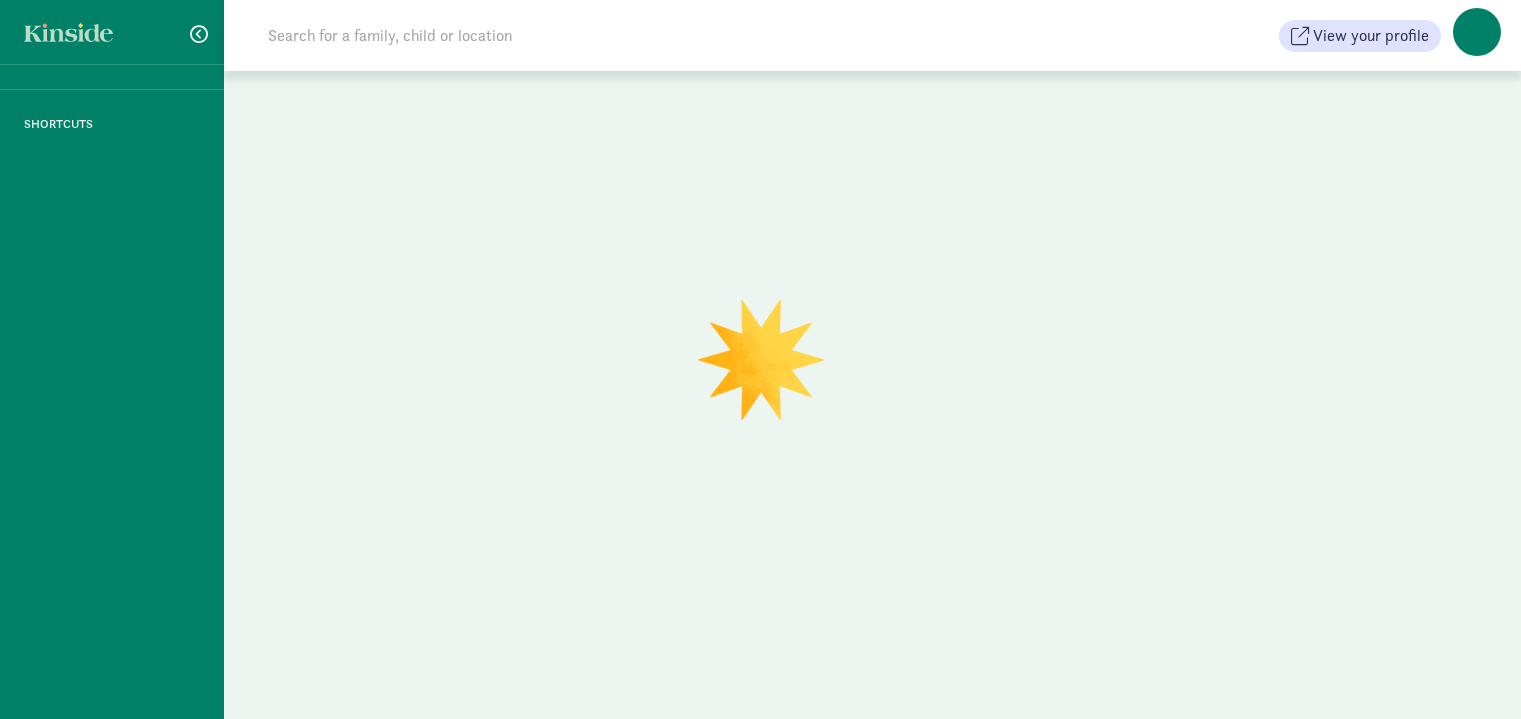 scroll, scrollTop: 0, scrollLeft: 0, axis: both 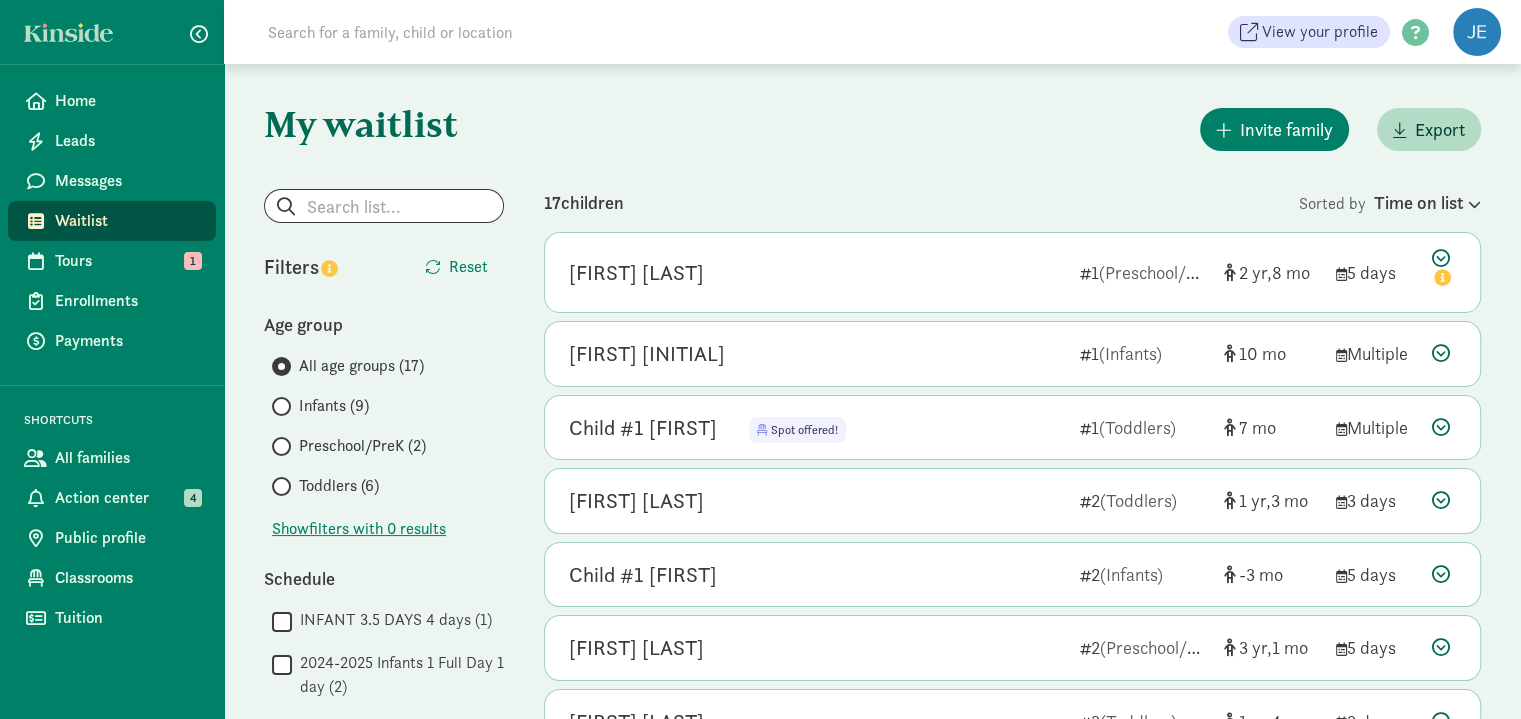 click on "Toddlers (6)" at bounding box center (339, 486) 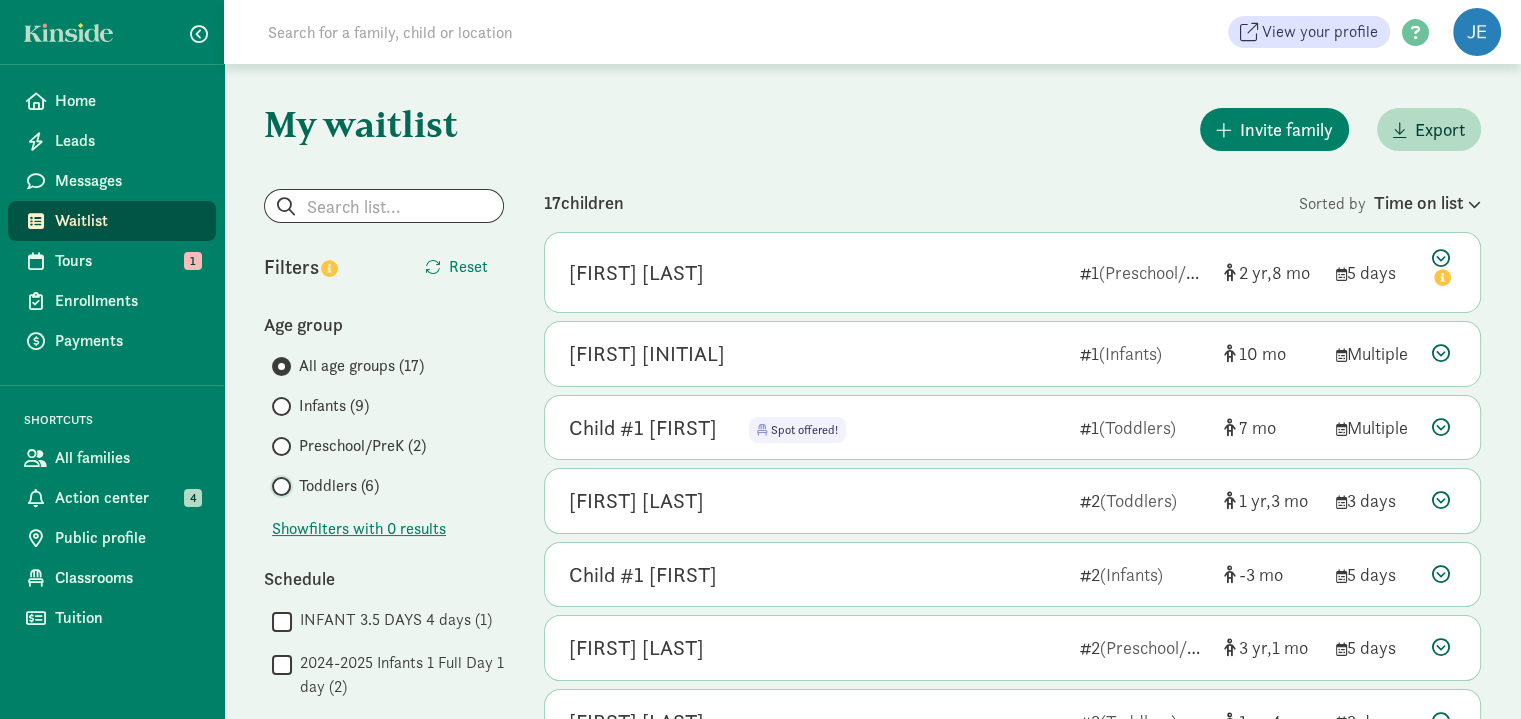 click on "Toddlers (6)" at bounding box center [278, 486] 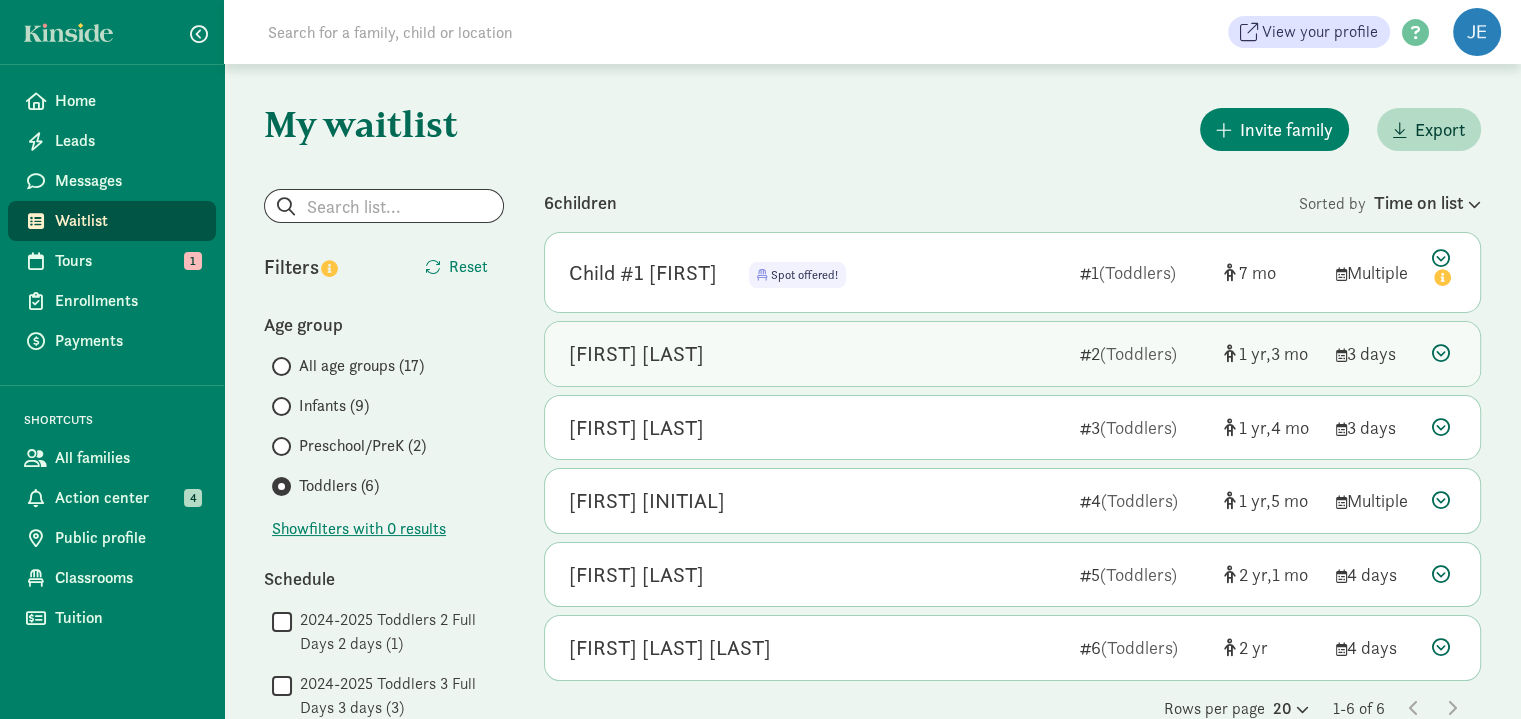 click at bounding box center [1441, 353] 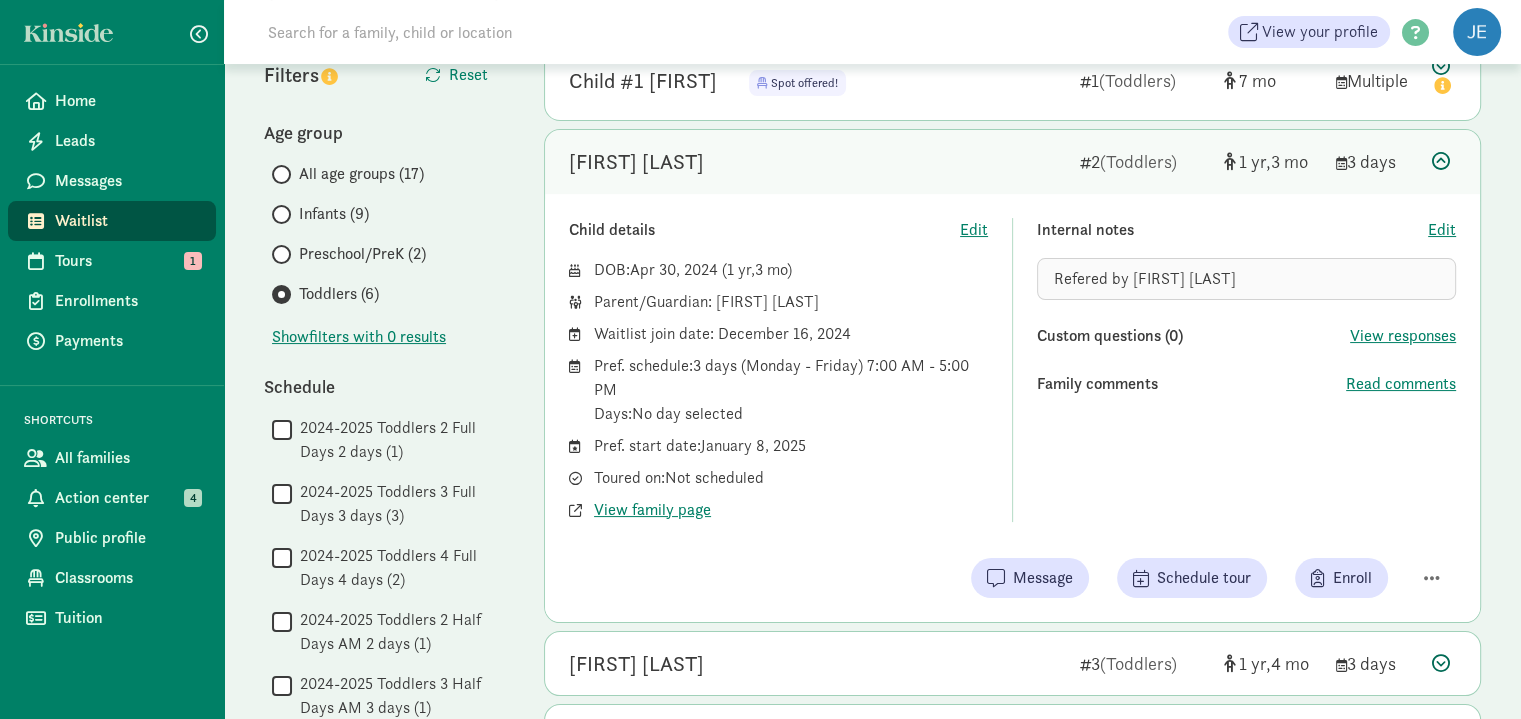 scroll, scrollTop: 200, scrollLeft: 0, axis: vertical 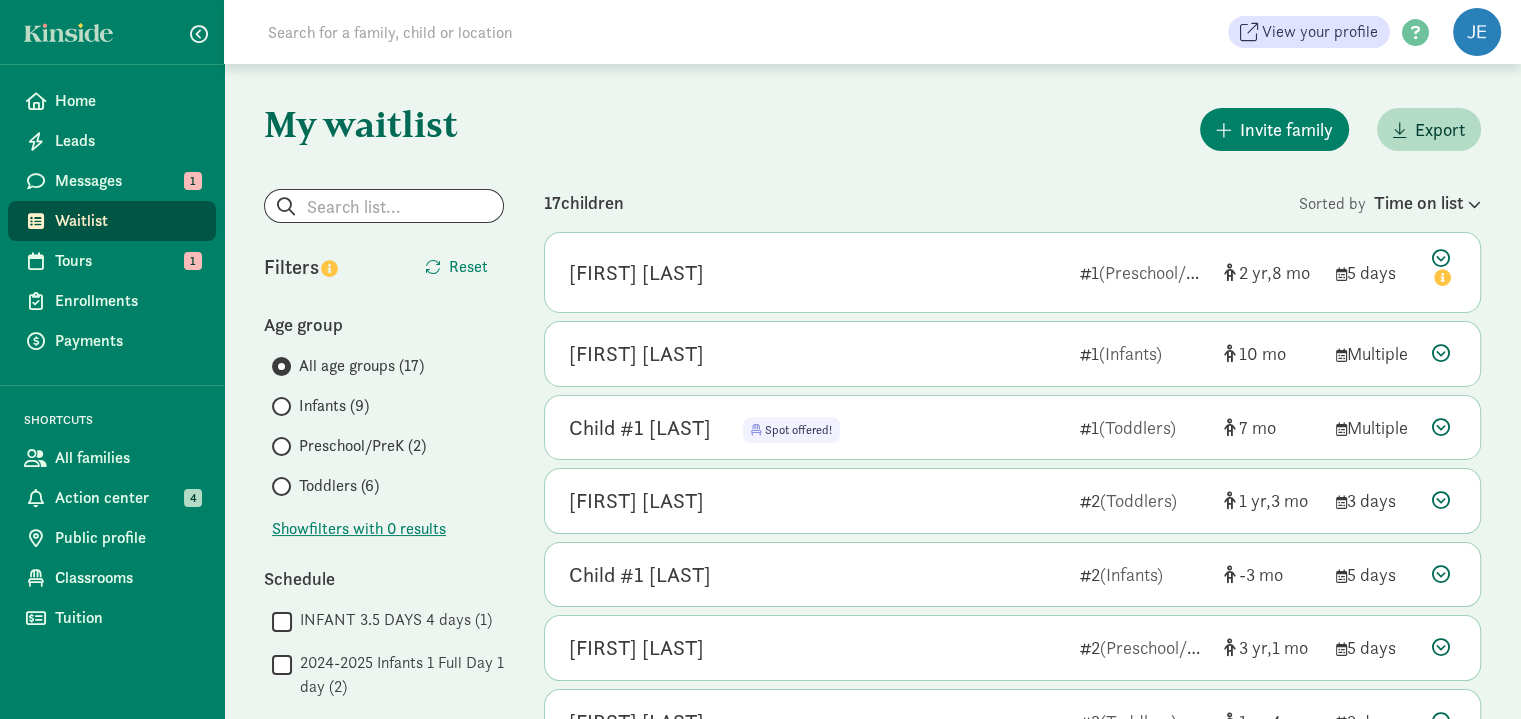 click on "Toddlers (6)" at bounding box center (388, 486) 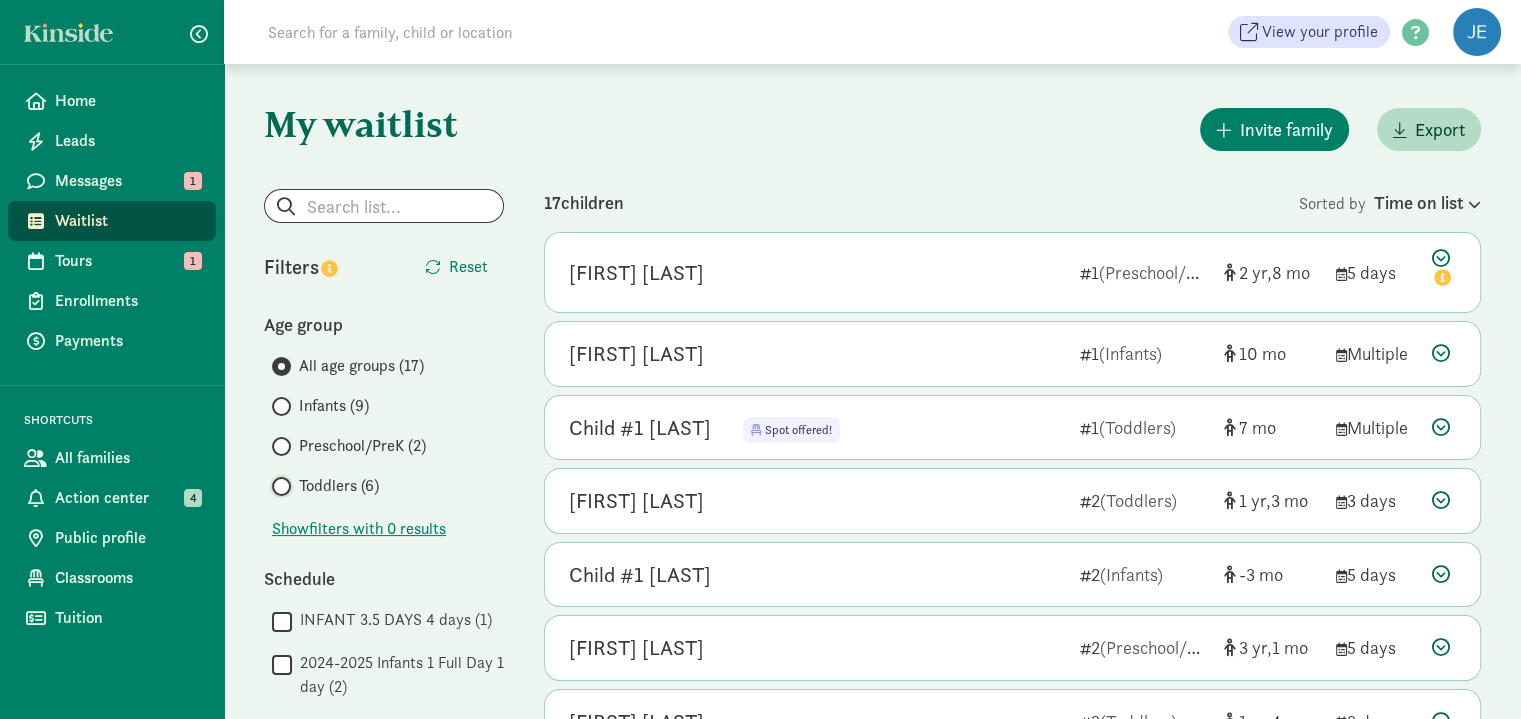 click on "Toddlers (6)" at bounding box center [278, 486] 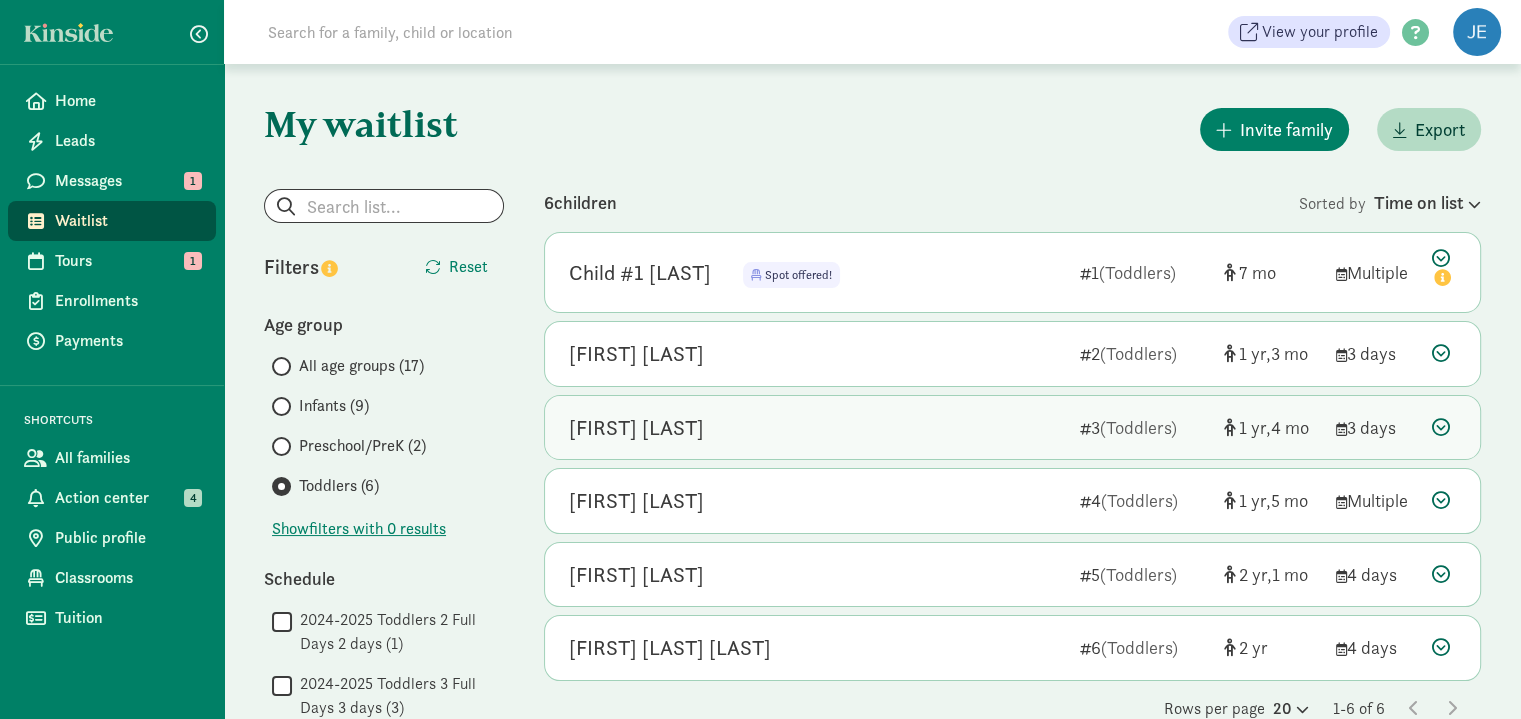 click at bounding box center (1441, 427) 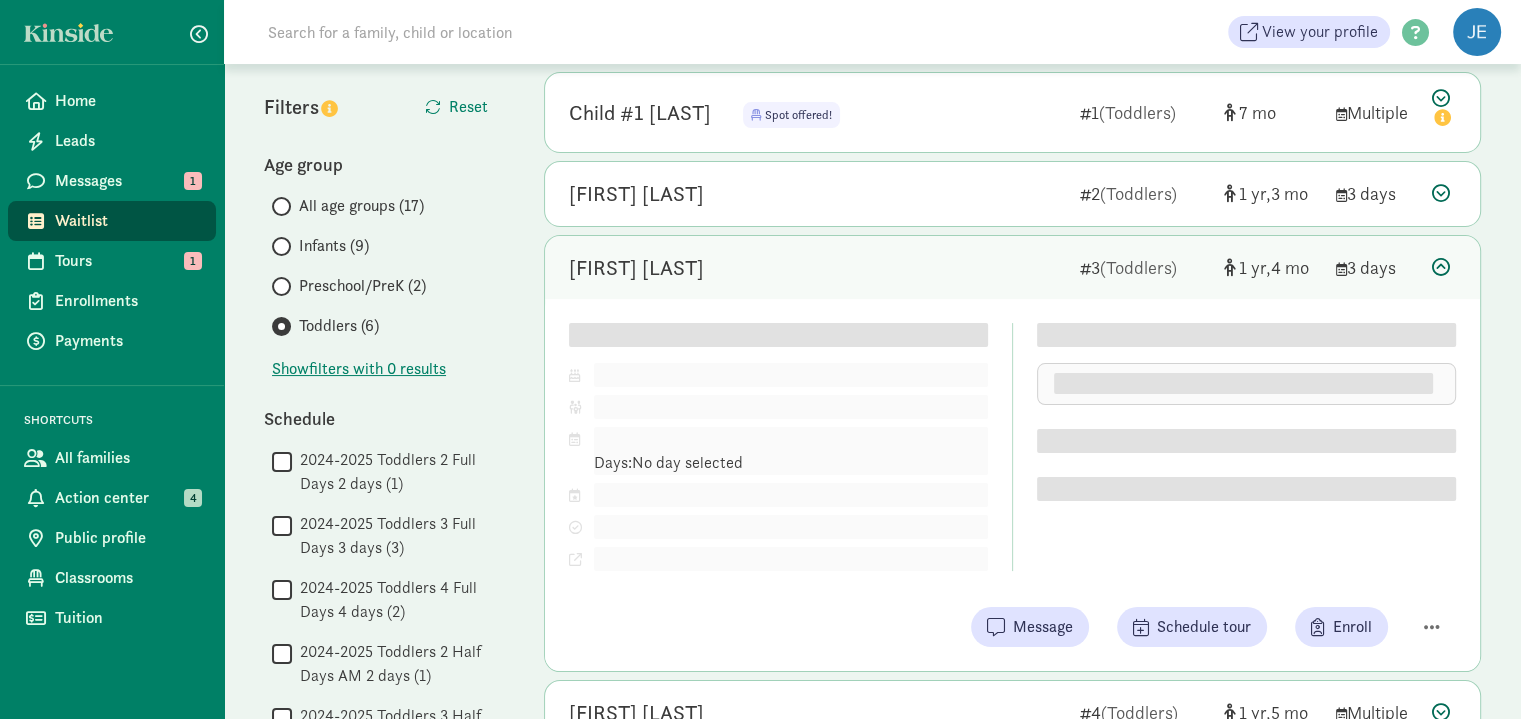 scroll, scrollTop: 200, scrollLeft: 0, axis: vertical 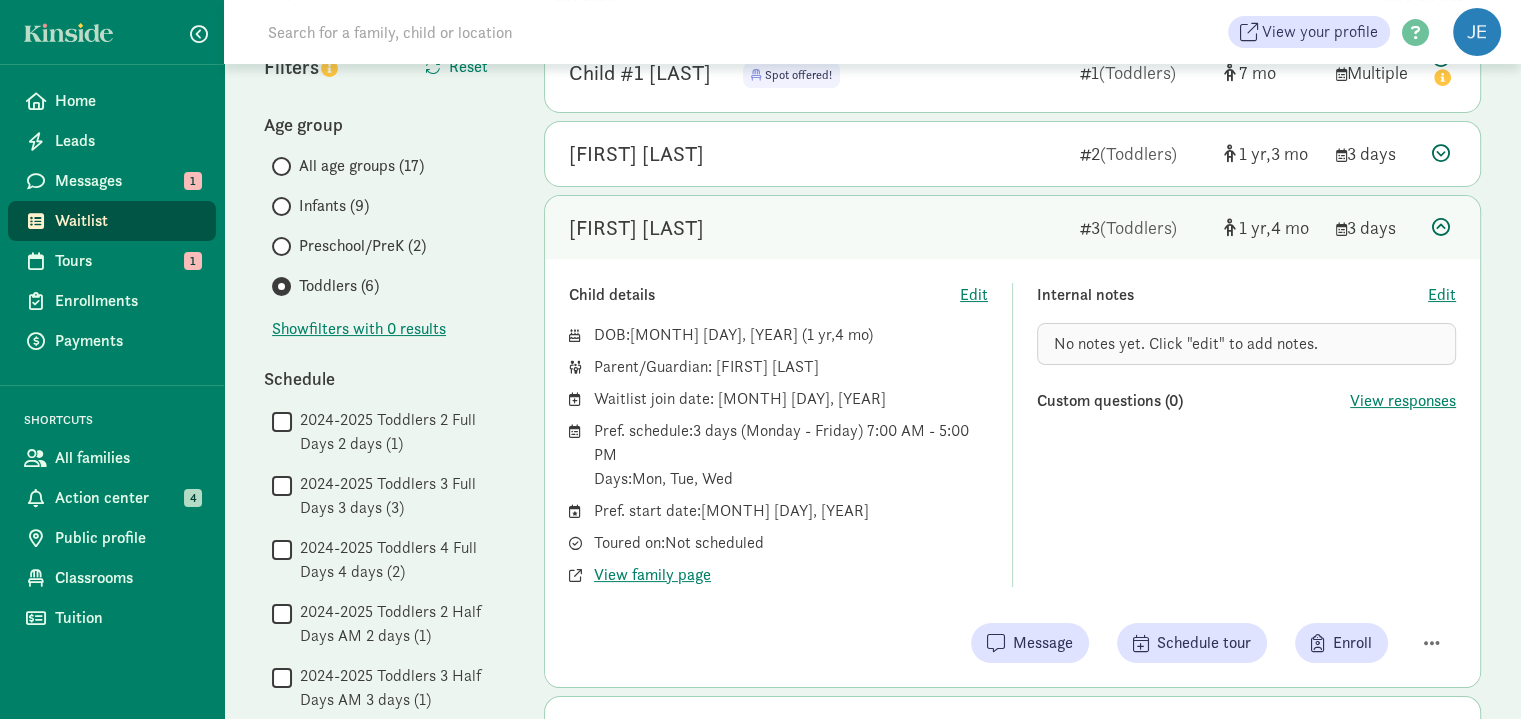 click at bounding box center (1441, 227) 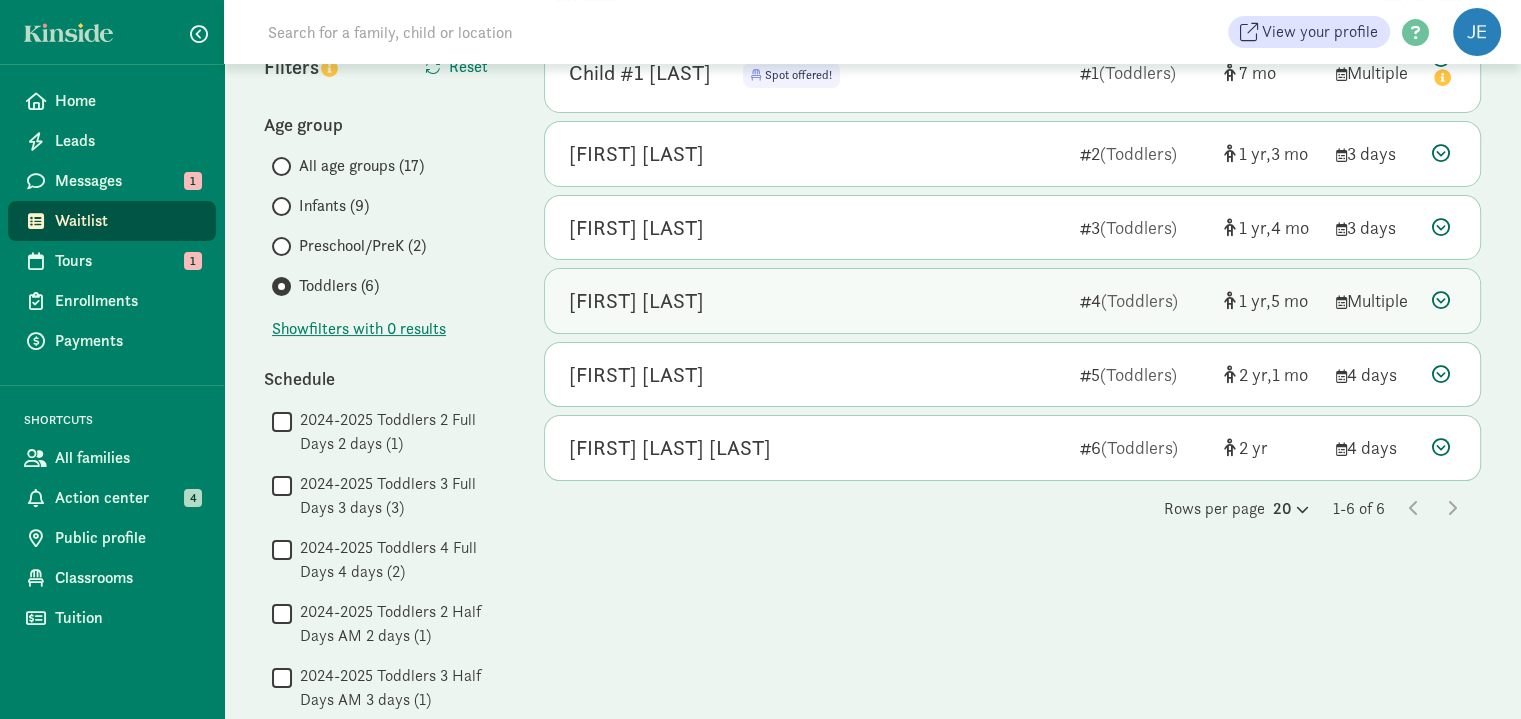 click at bounding box center [1441, 300] 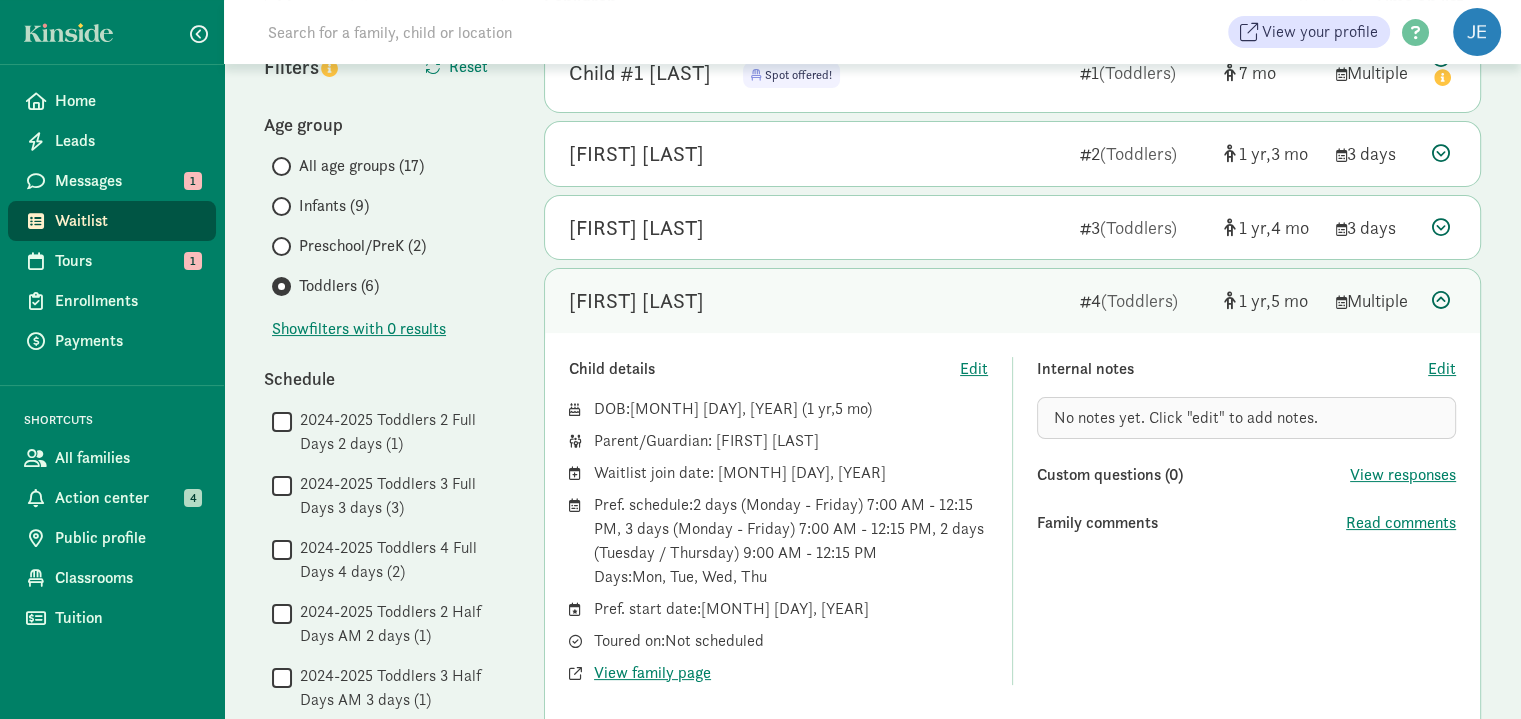 click at bounding box center (1441, 300) 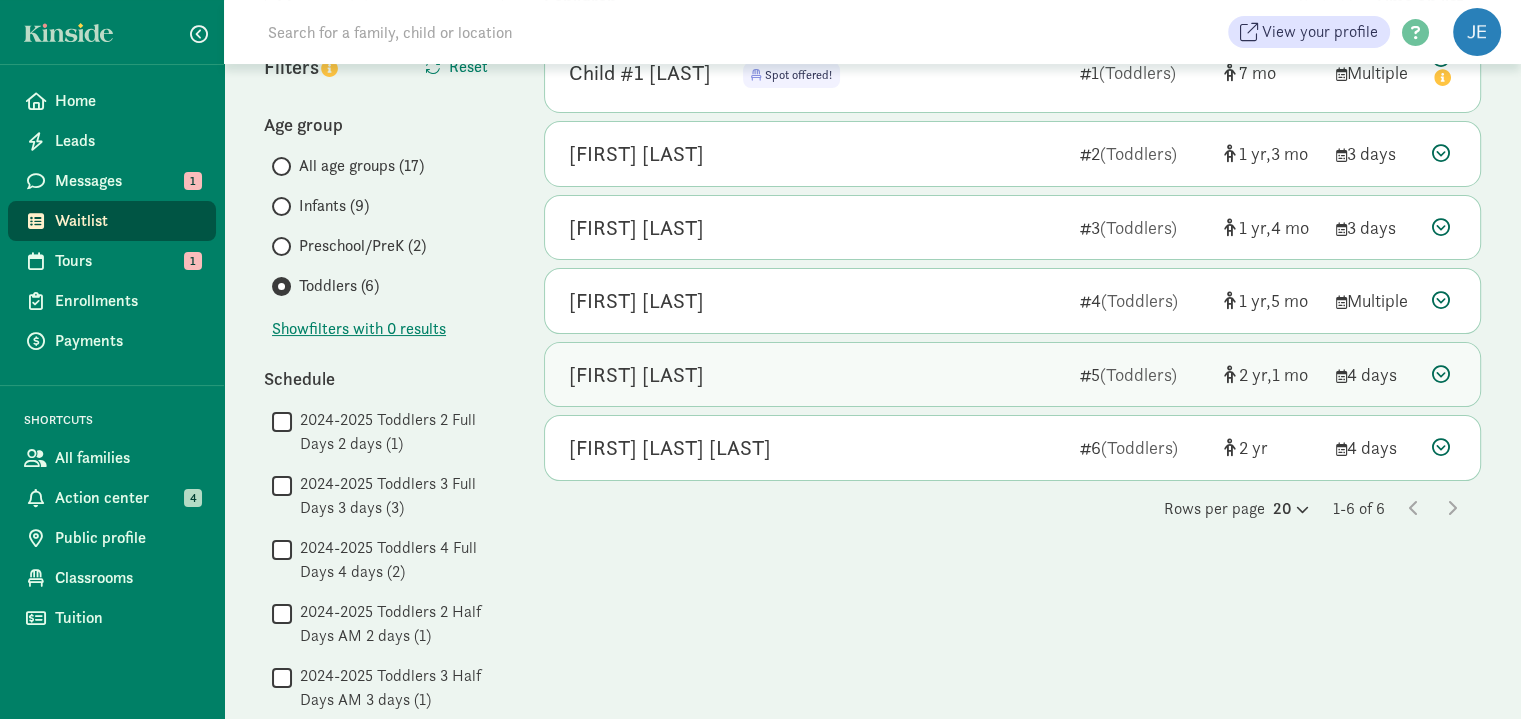 click at bounding box center [1441, 374] 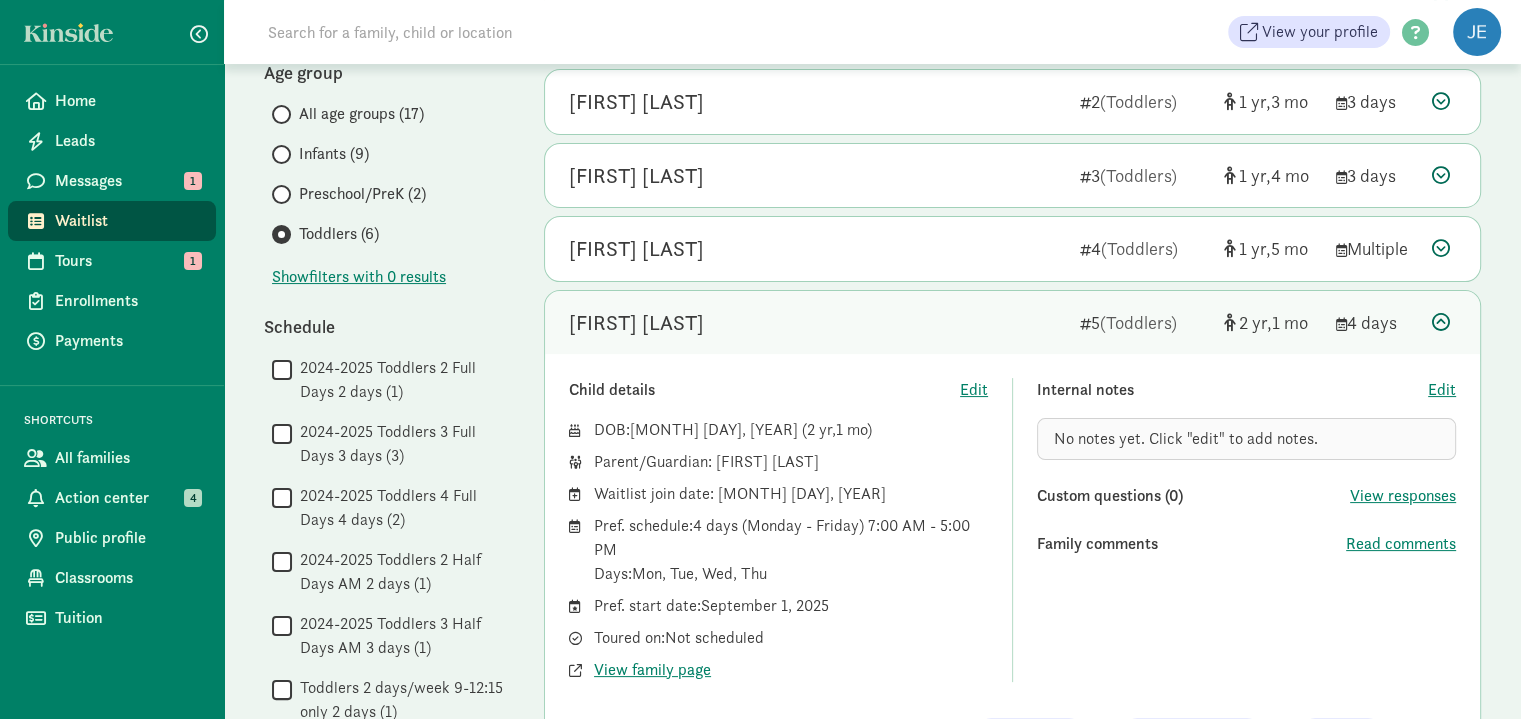 scroll, scrollTop: 300, scrollLeft: 0, axis: vertical 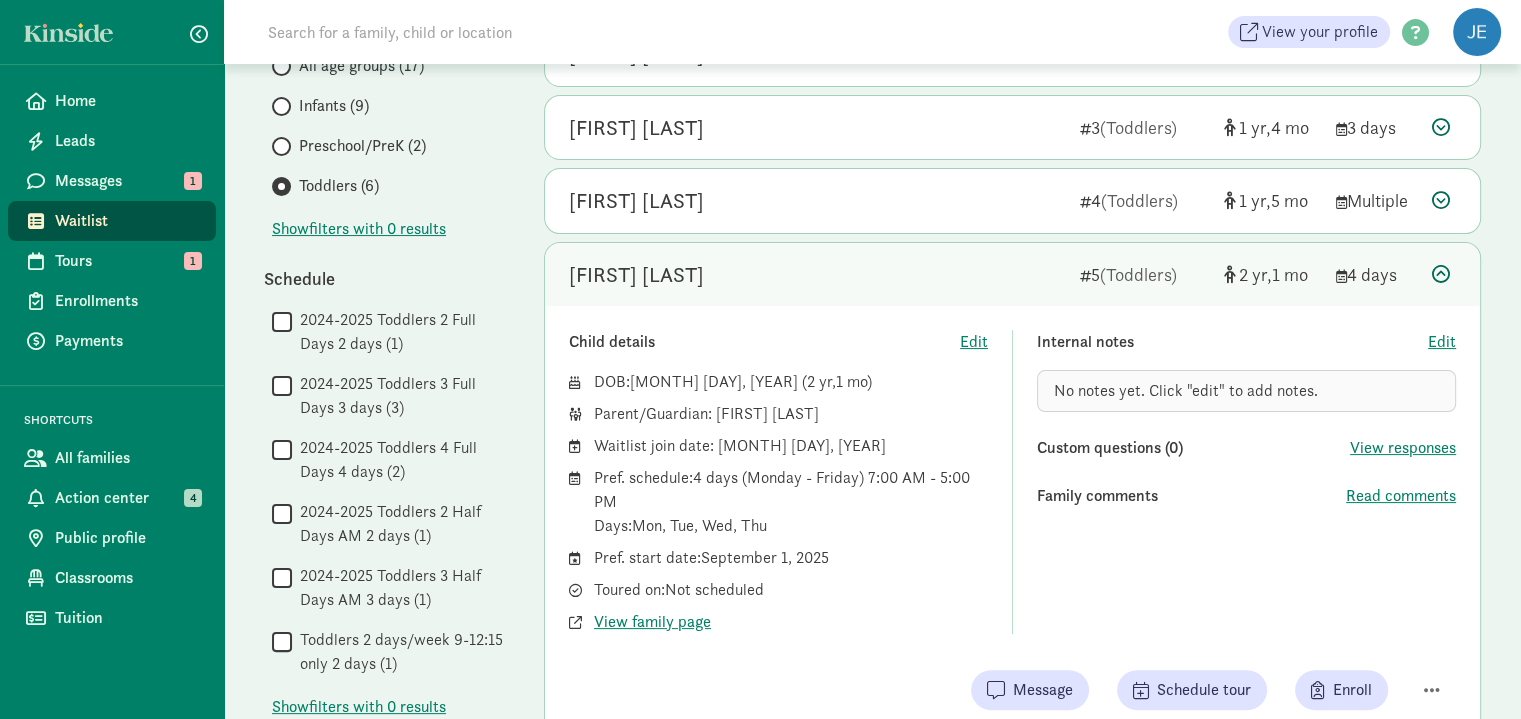 click at bounding box center [1441, 274] 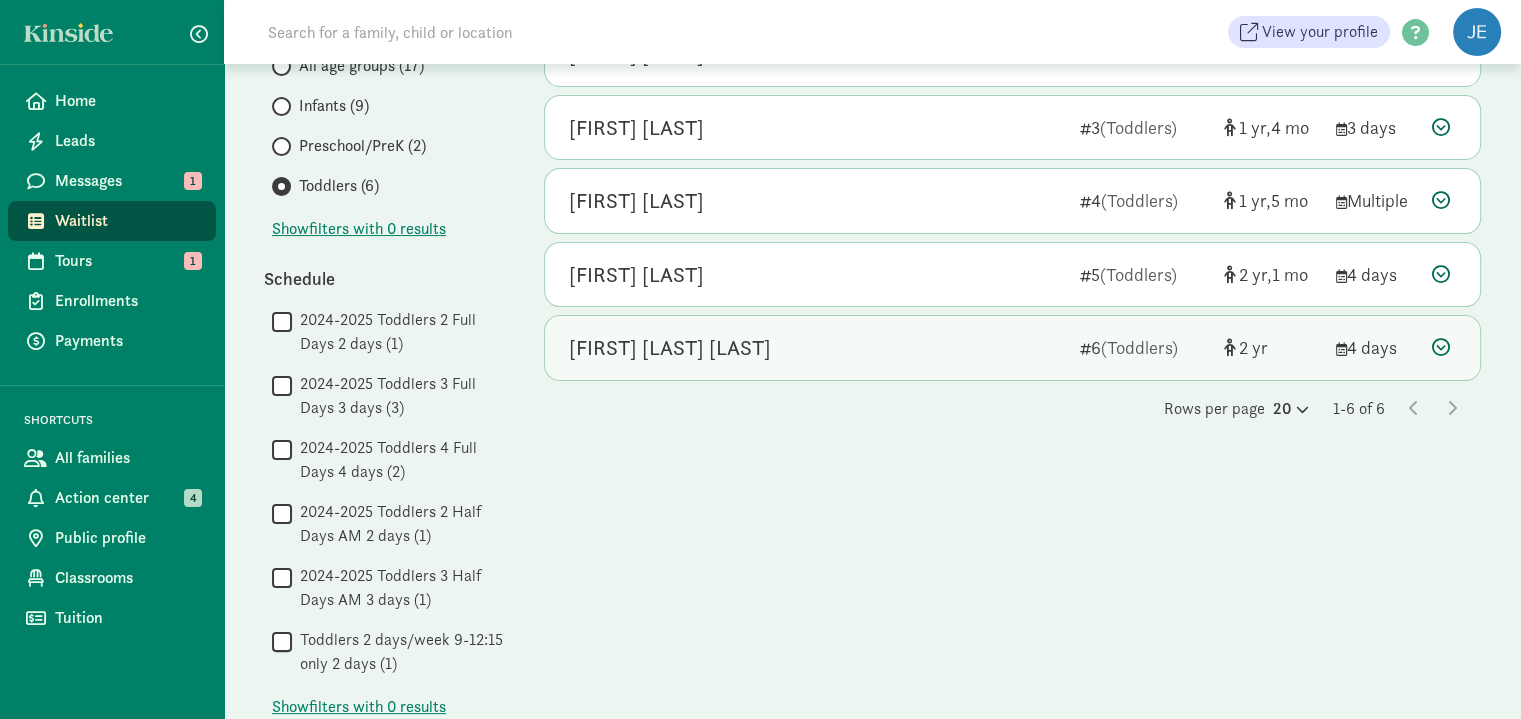 click at bounding box center (1441, 347) 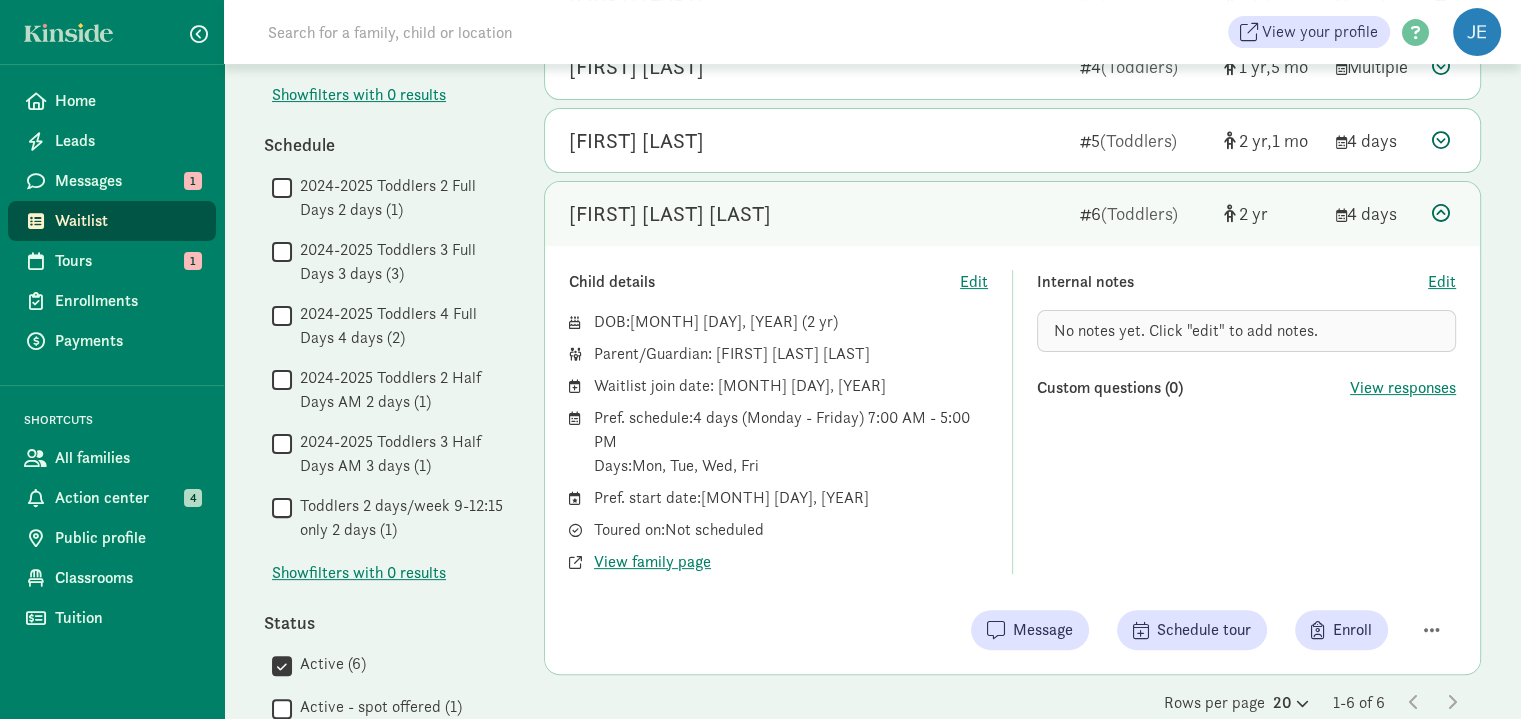 scroll, scrollTop: 400, scrollLeft: 0, axis: vertical 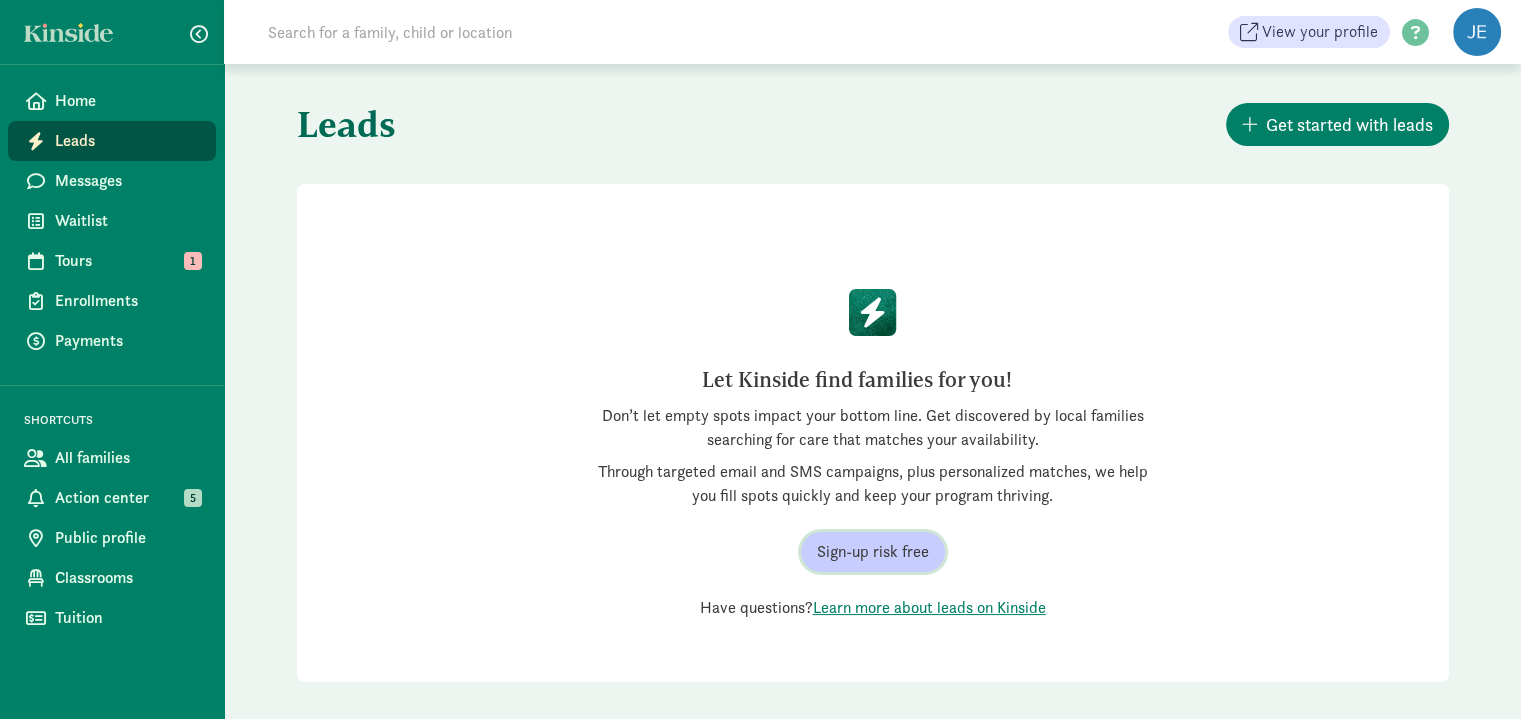 click on "Sign-up risk free" at bounding box center [873, 552] 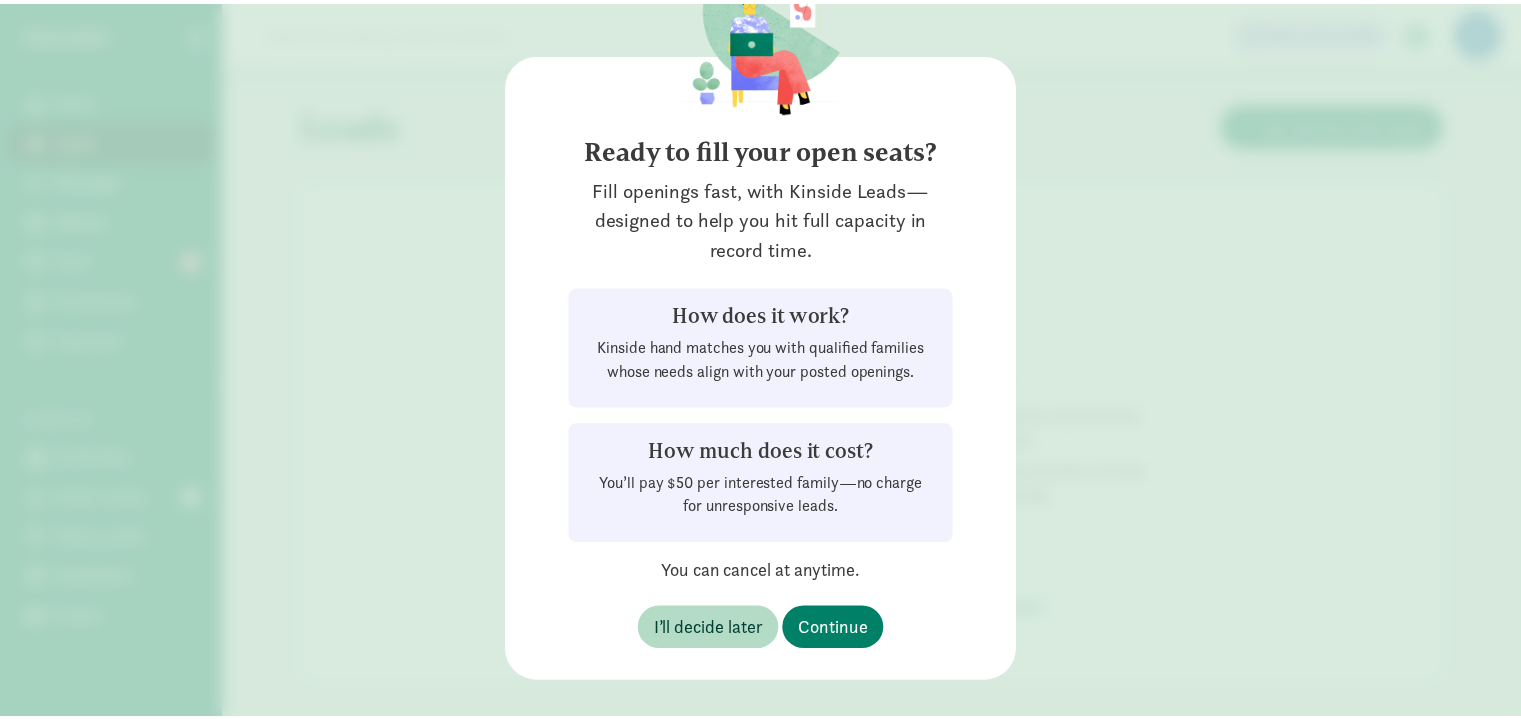 scroll, scrollTop: 88, scrollLeft: 0, axis: vertical 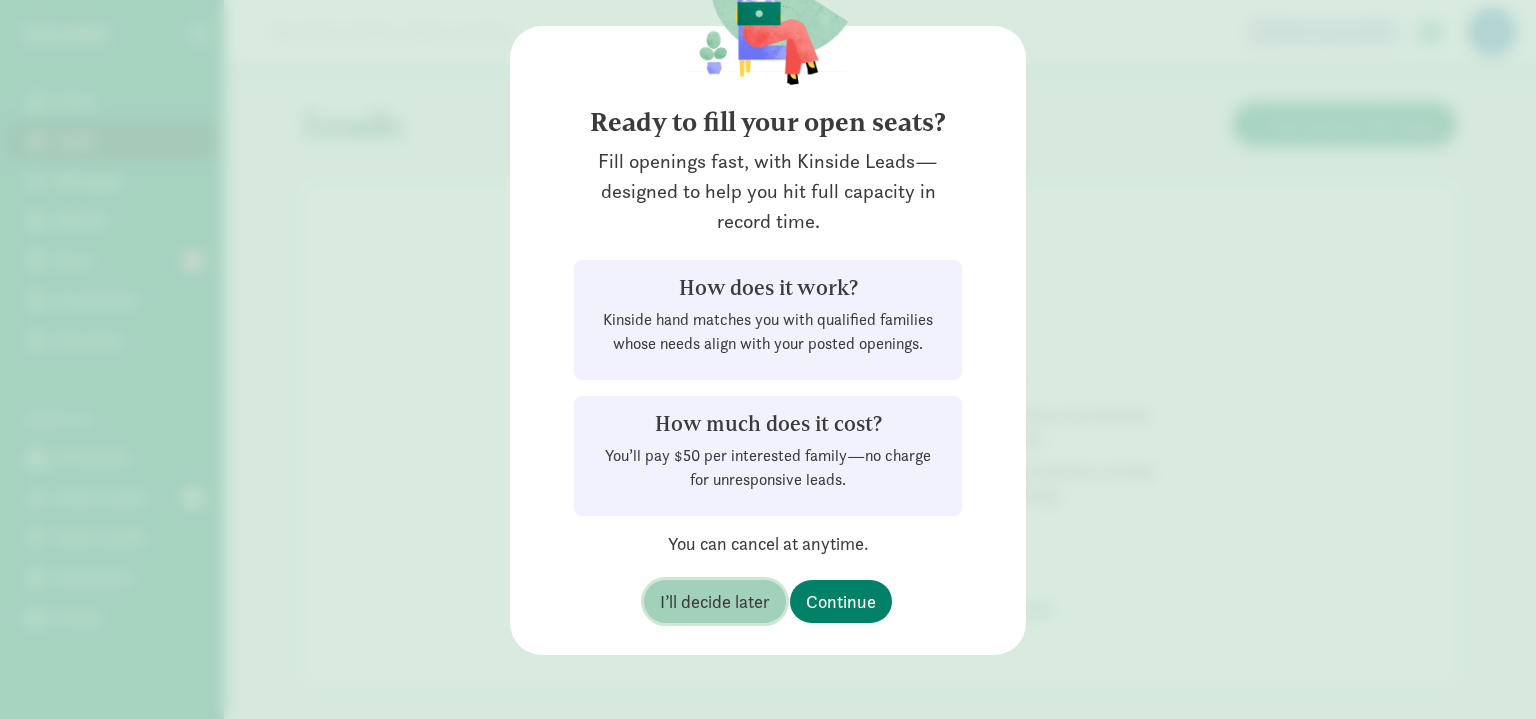click on "I’ll decide later" at bounding box center [715, 601] 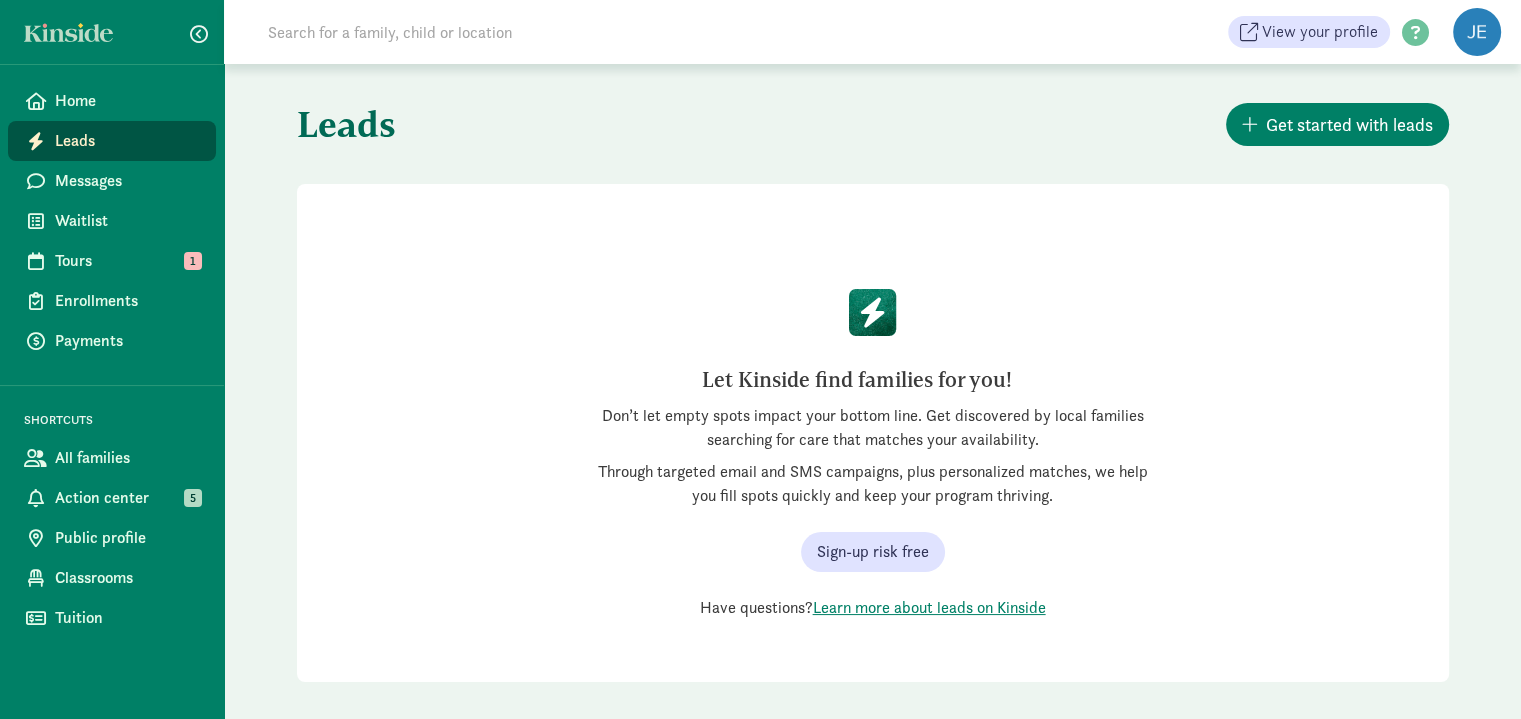 drag, startPoint x: 101, startPoint y: 494, endPoint x: 437, endPoint y: 494, distance: 336 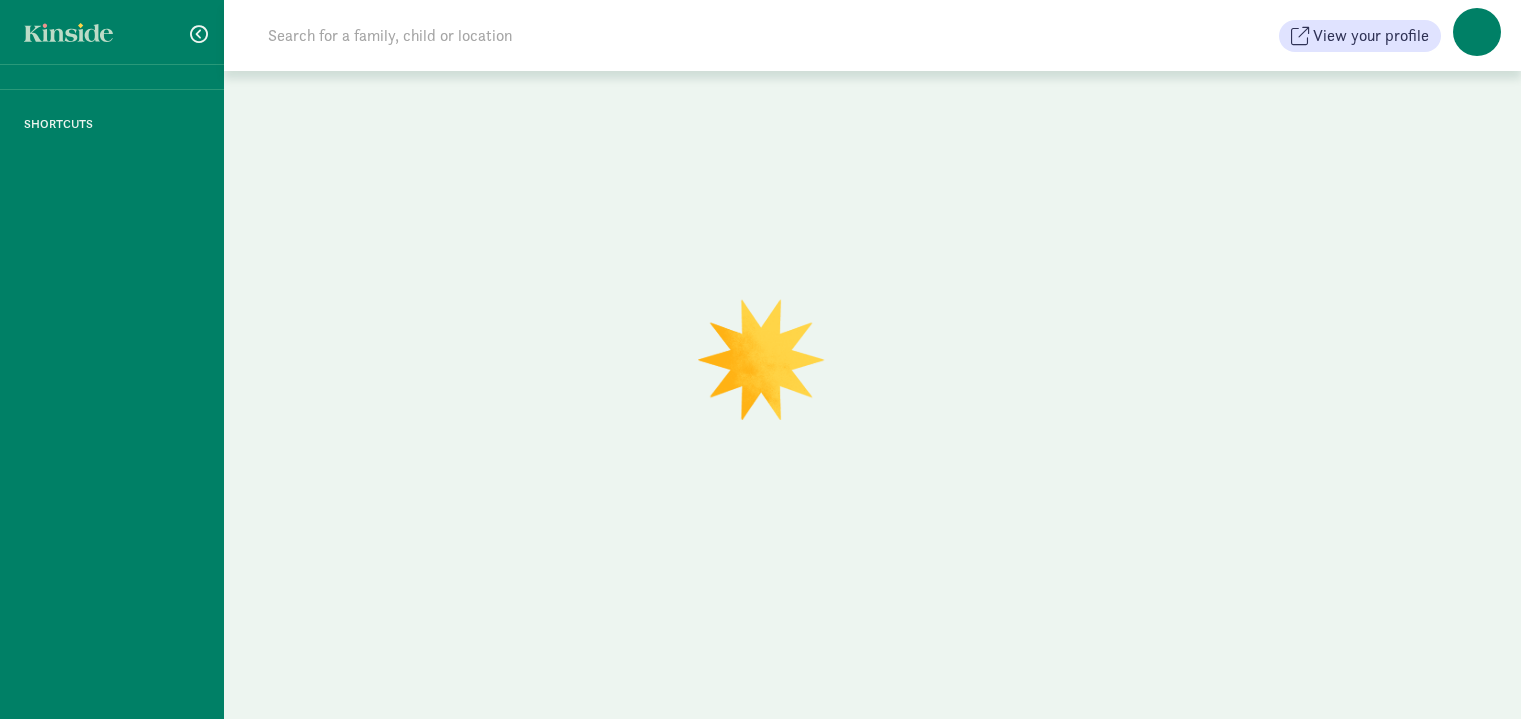 scroll, scrollTop: 0, scrollLeft: 0, axis: both 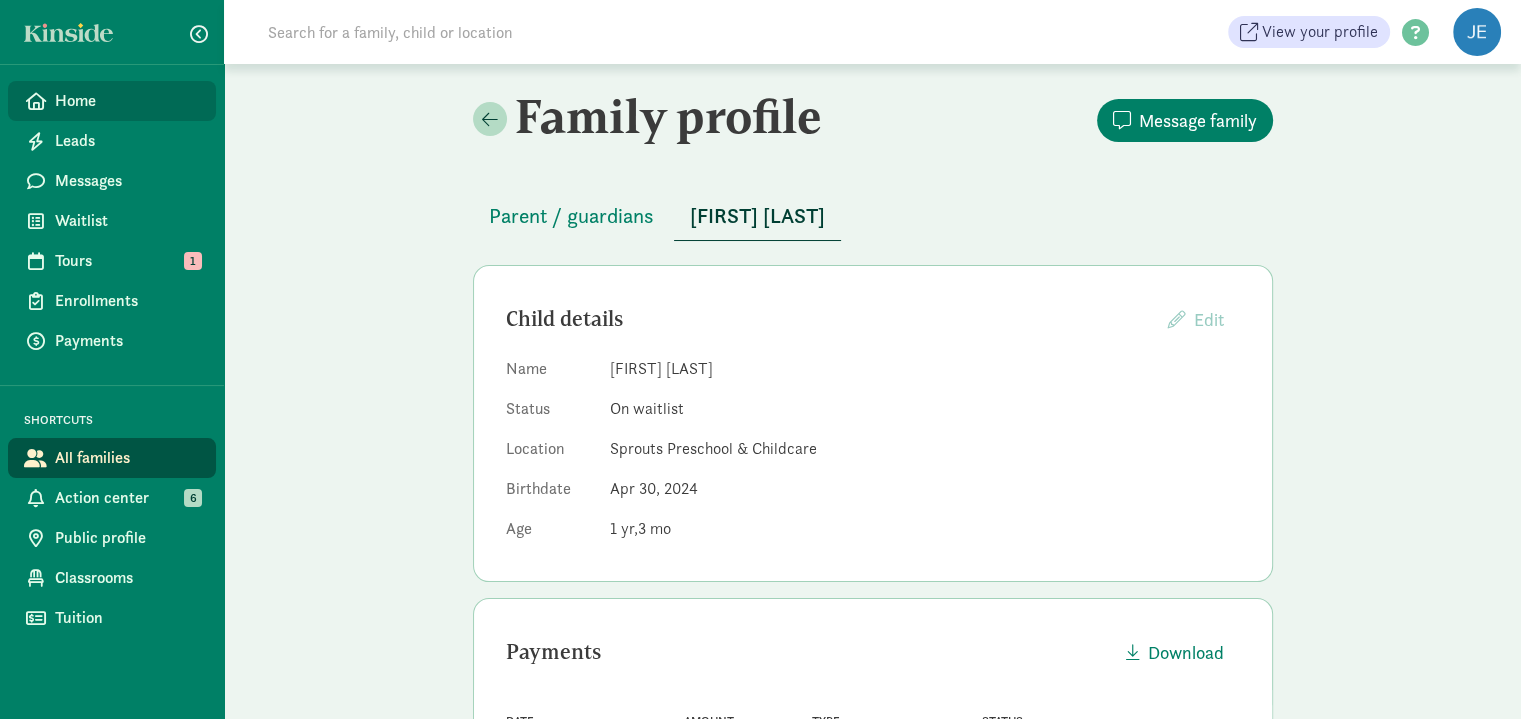 click on "Home" at bounding box center (127, 101) 